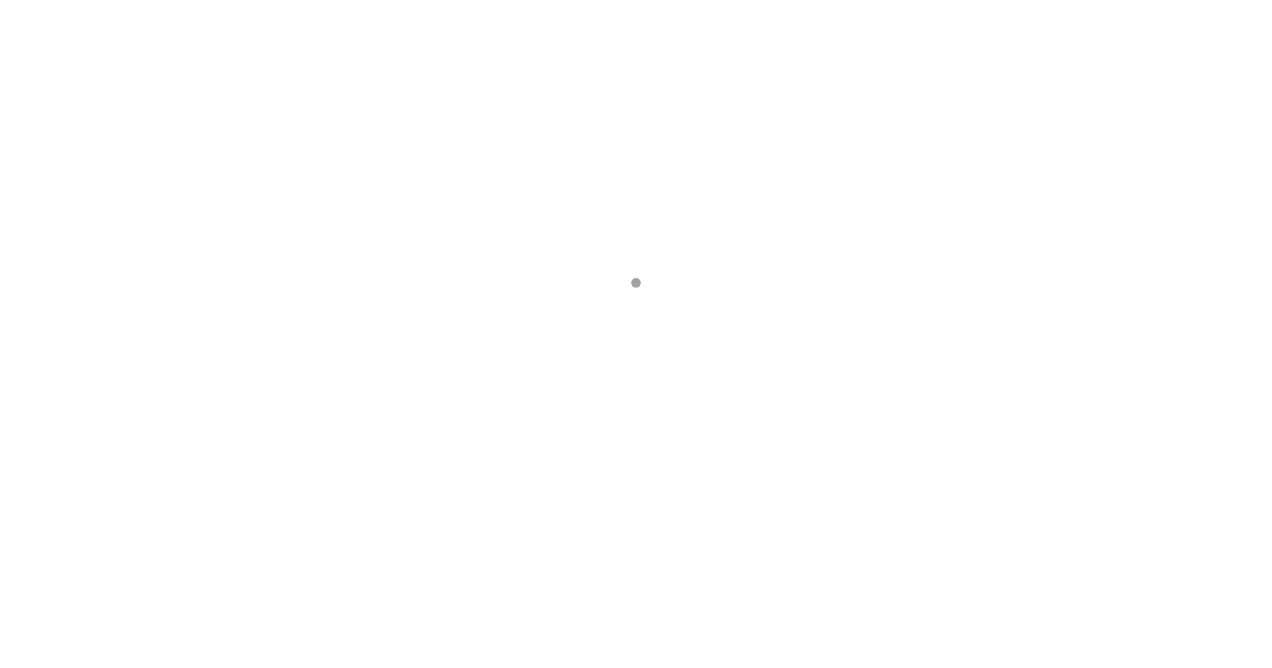 scroll, scrollTop: 0, scrollLeft: 0, axis: both 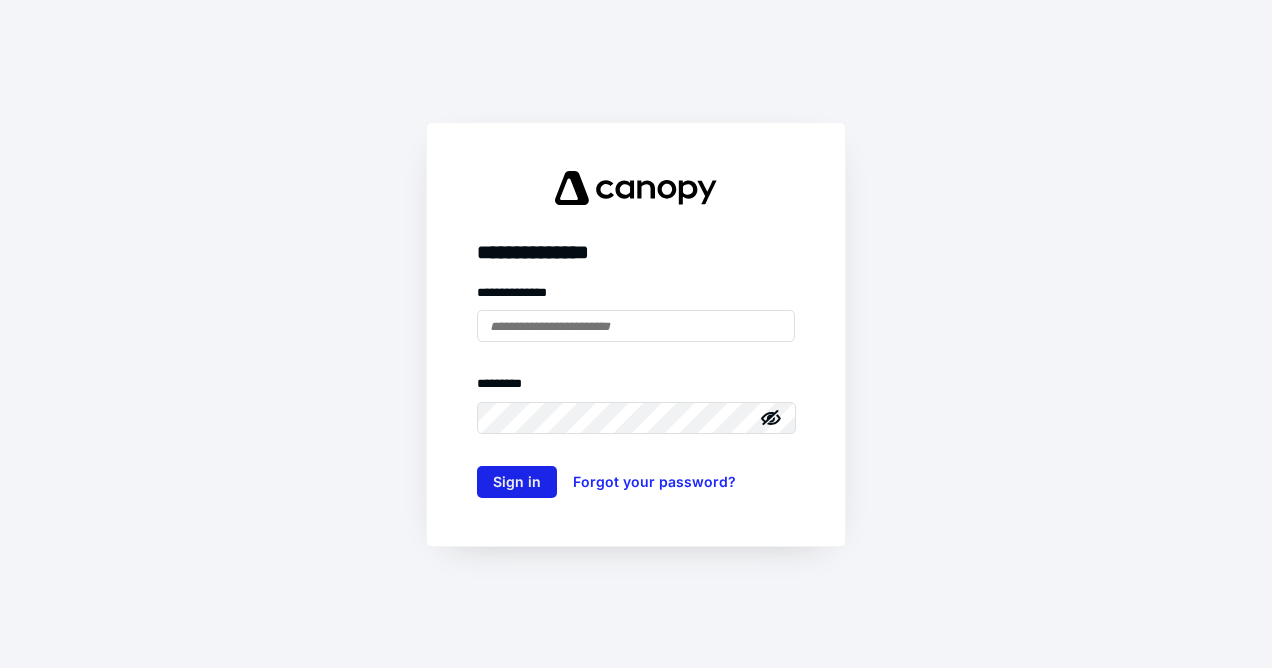 type on "**********" 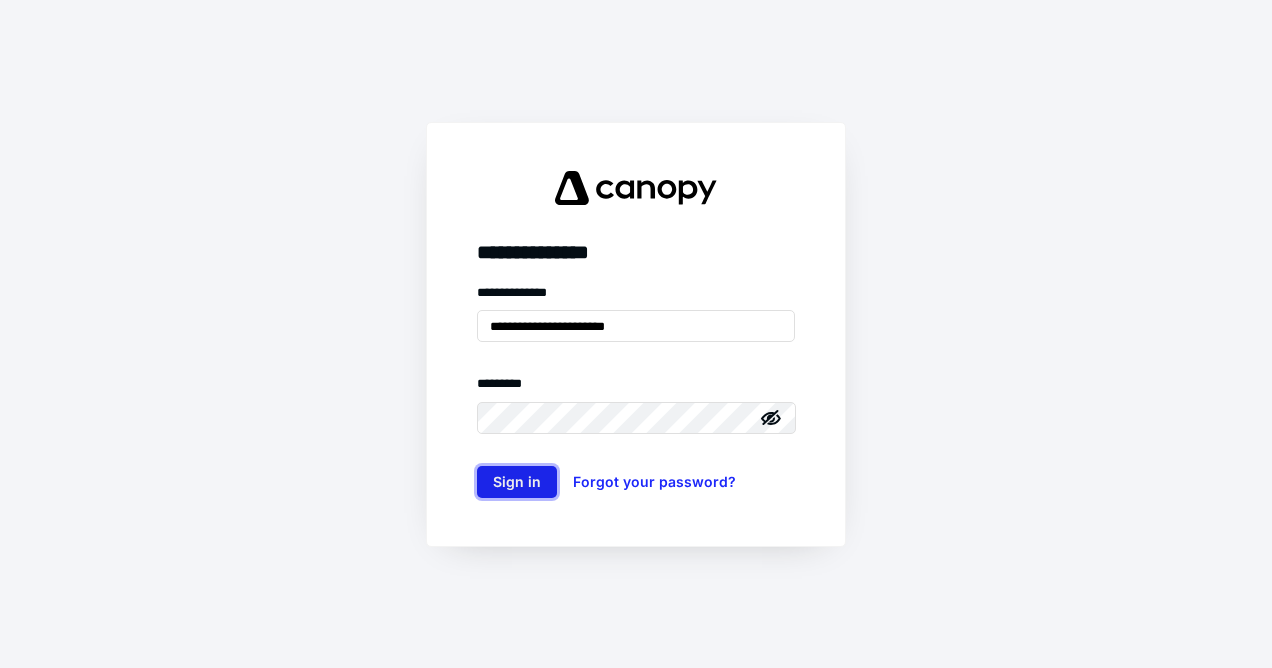 click on "Sign in" at bounding box center (517, 482) 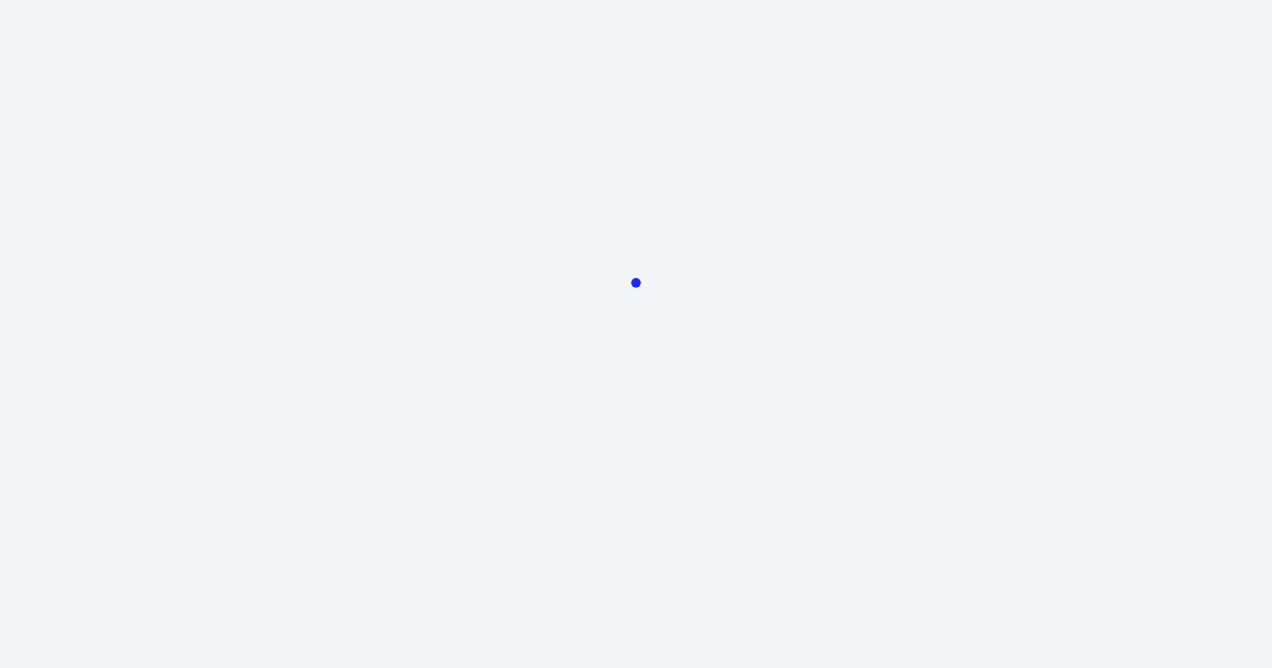 scroll, scrollTop: 0, scrollLeft: 0, axis: both 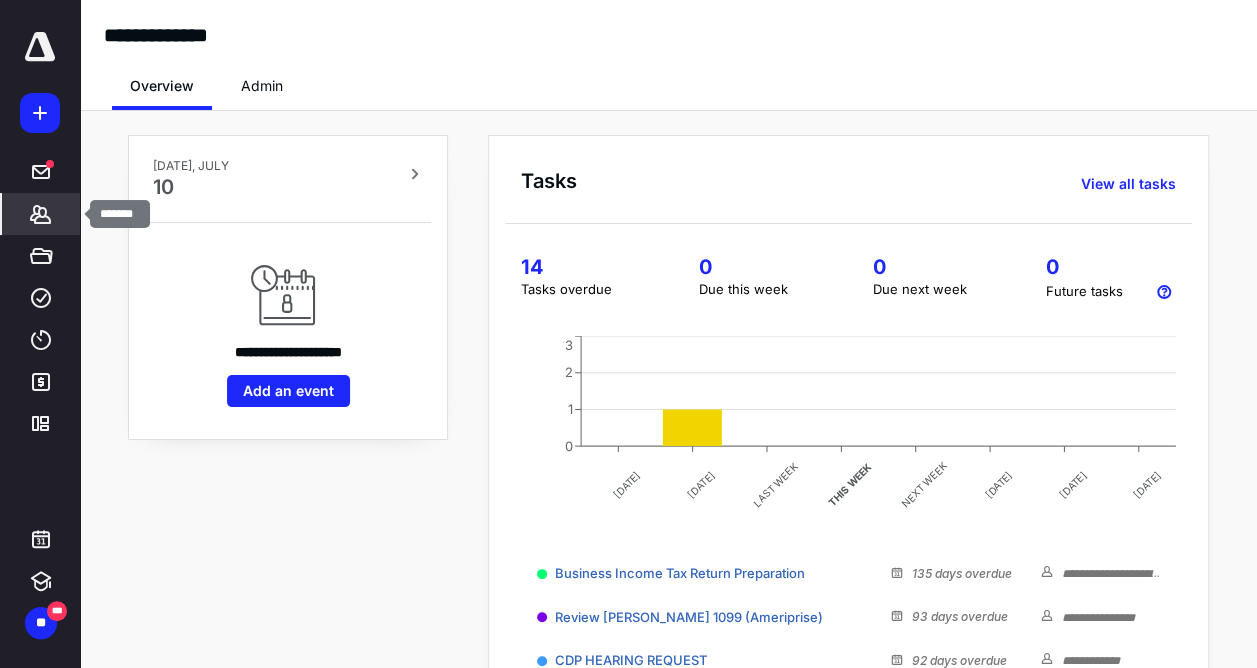 click 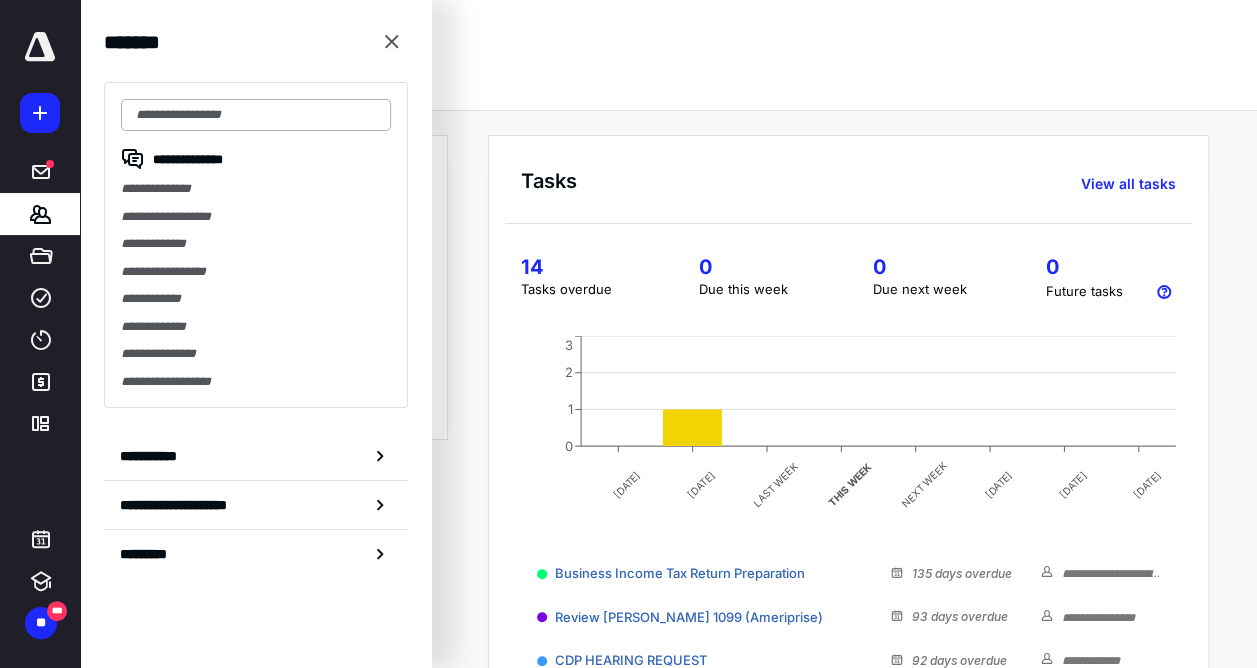 click at bounding box center (256, 115) 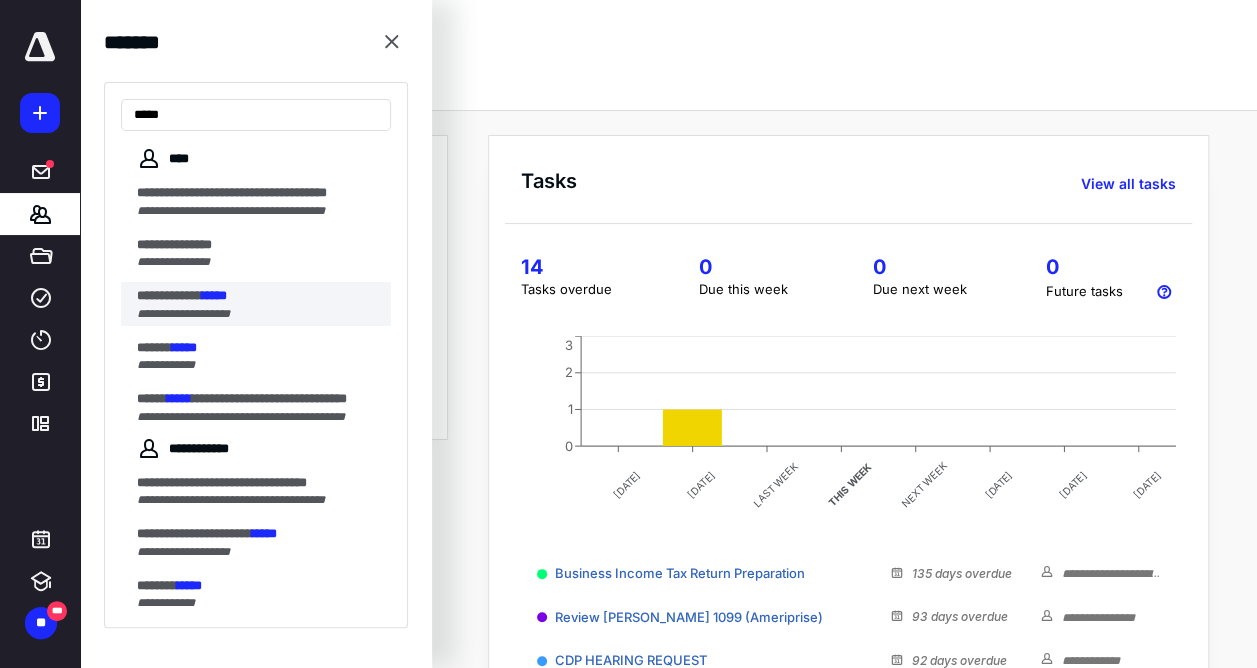 type on "*****" 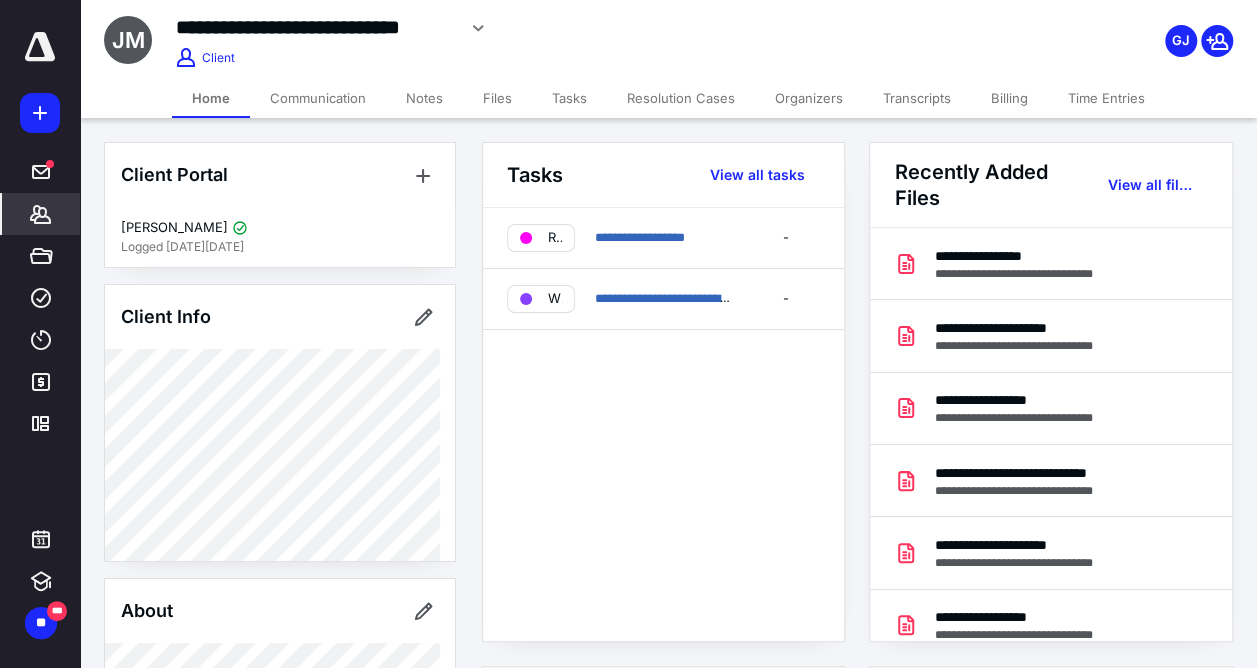 click on "Notes" at bounding box center (424, 98) 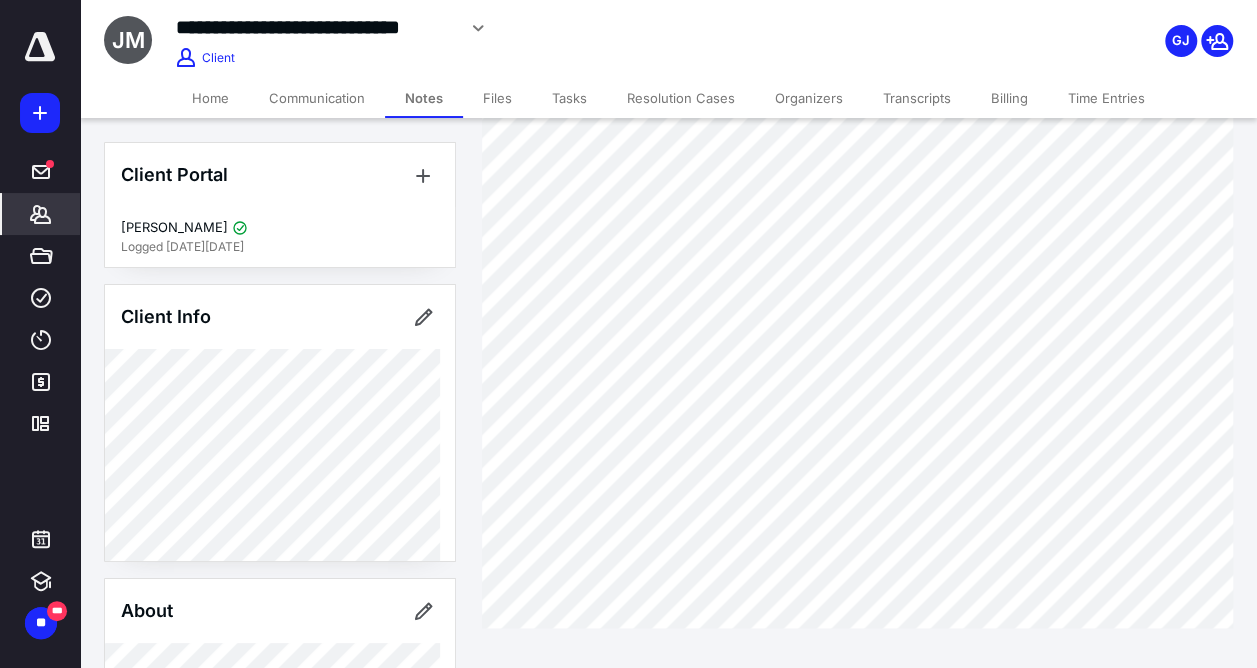 scroll, scrollTop: 1119, scrollLeft: 0, axis: vertical 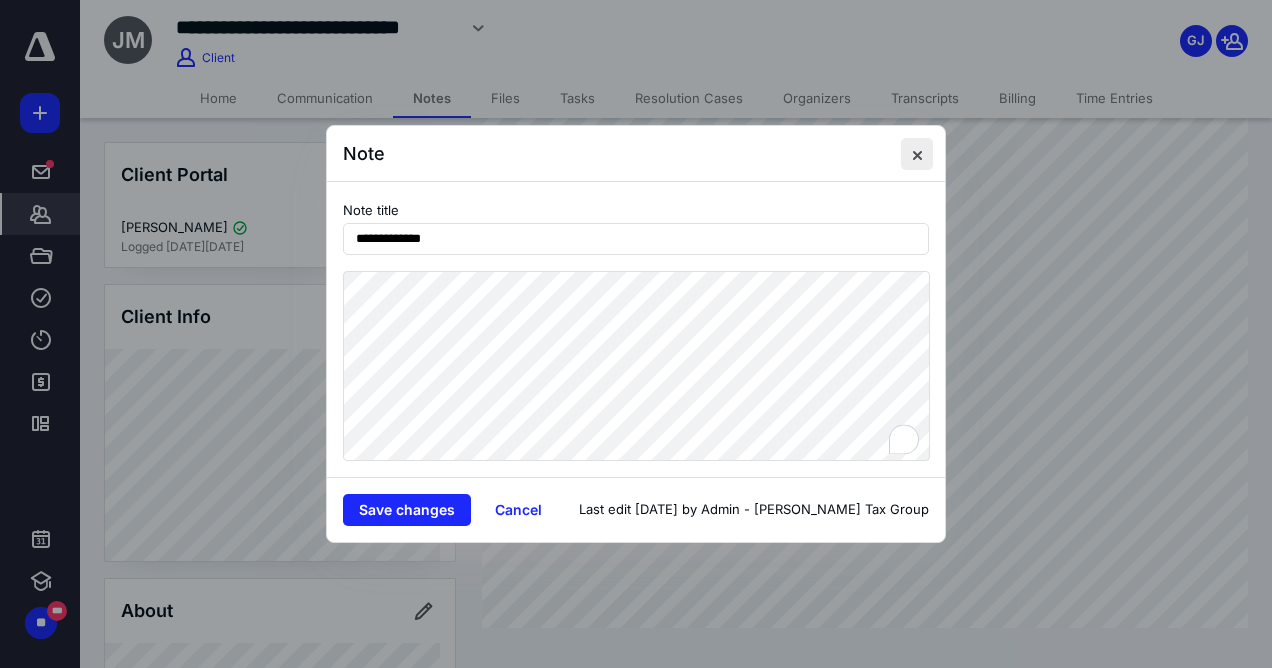 click at bounding box center (917, 154) 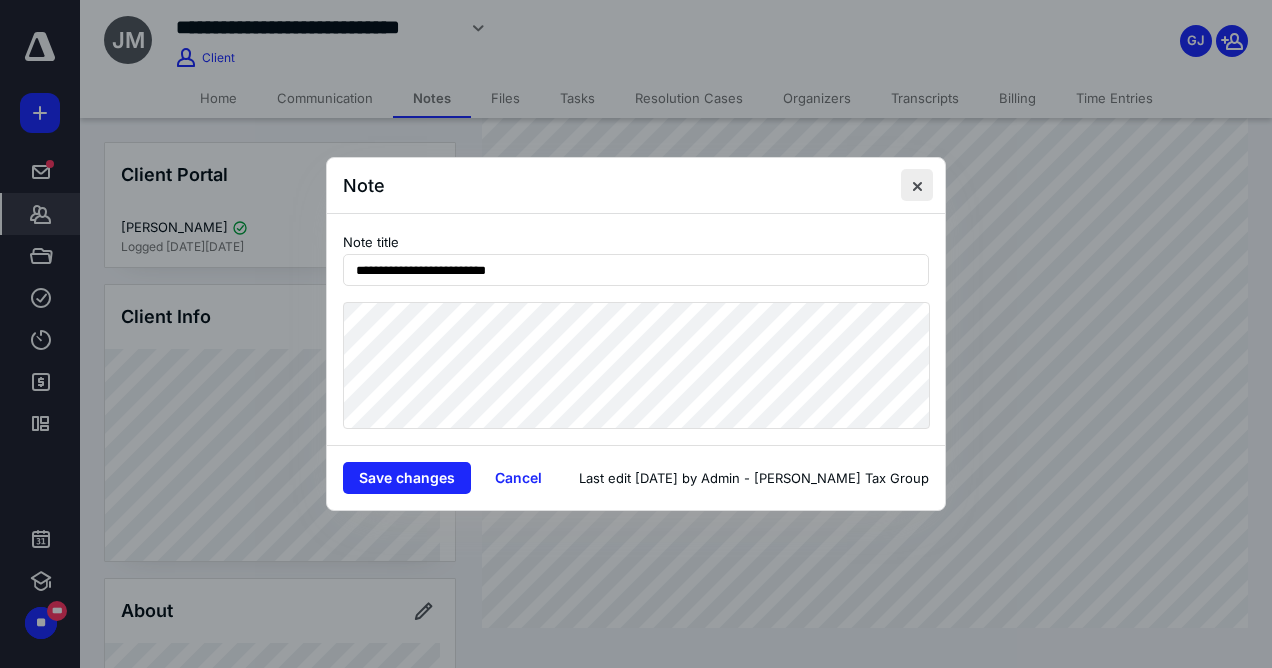 click at bounding box center (917, 185) 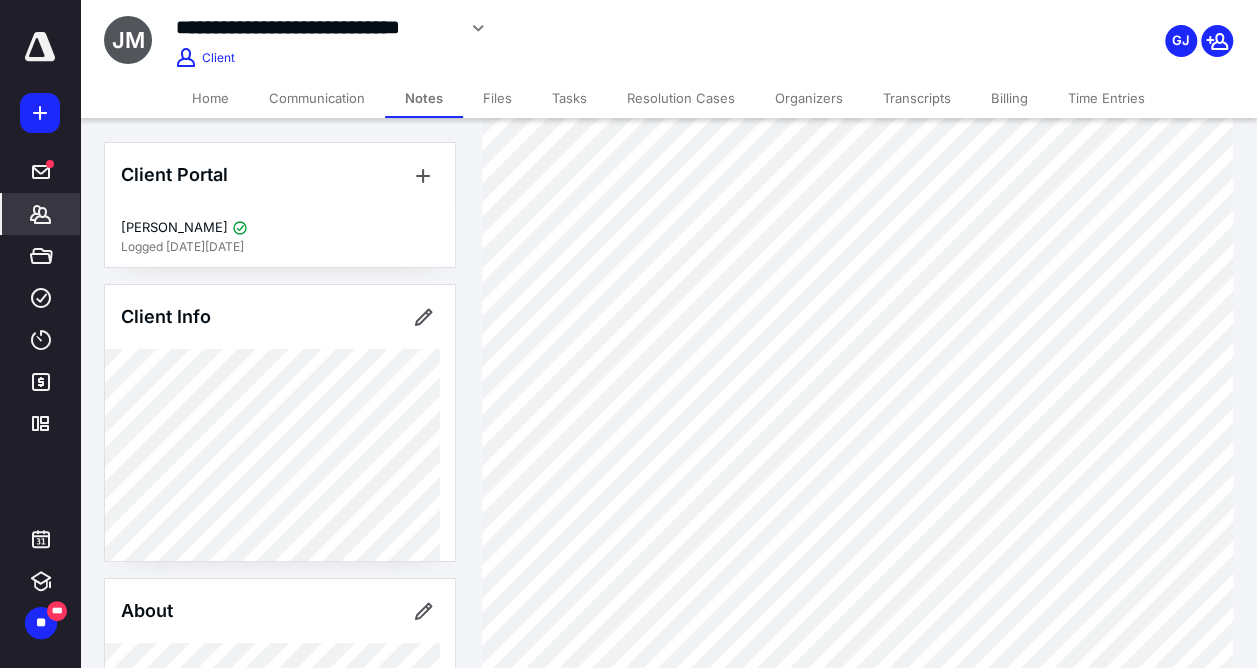scroll, scrollTop: 876, scrollLeft: 0, axis: vertical 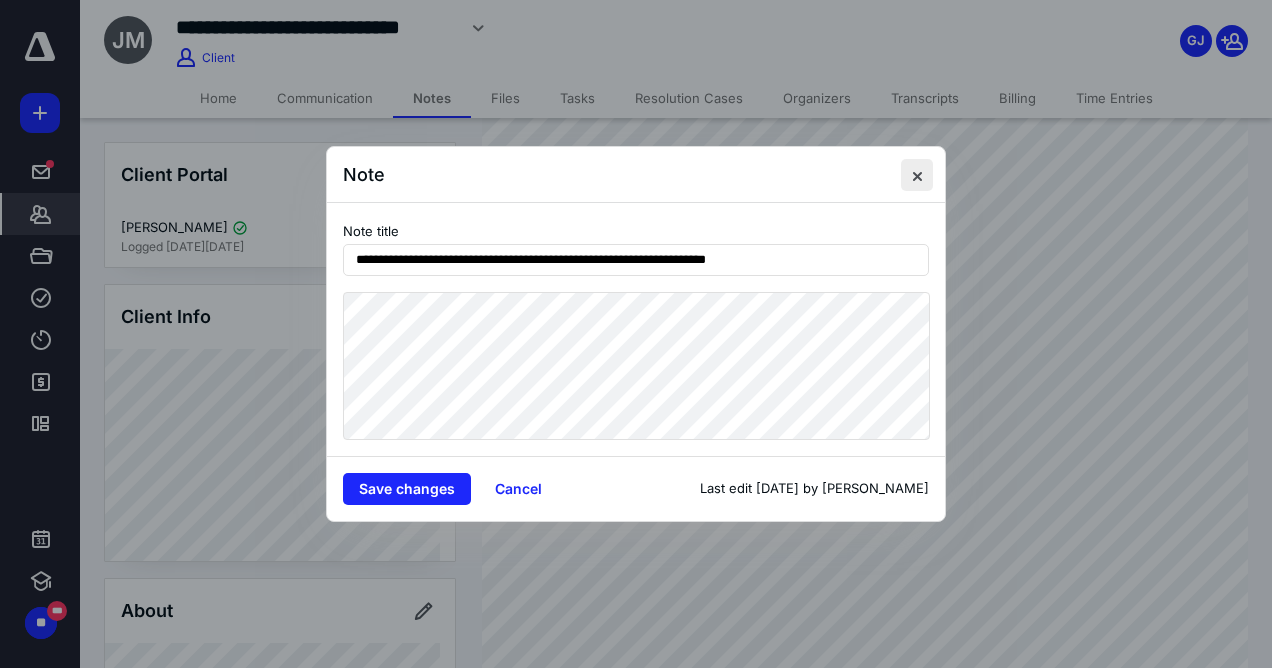 click at bounding box center (917, 175) 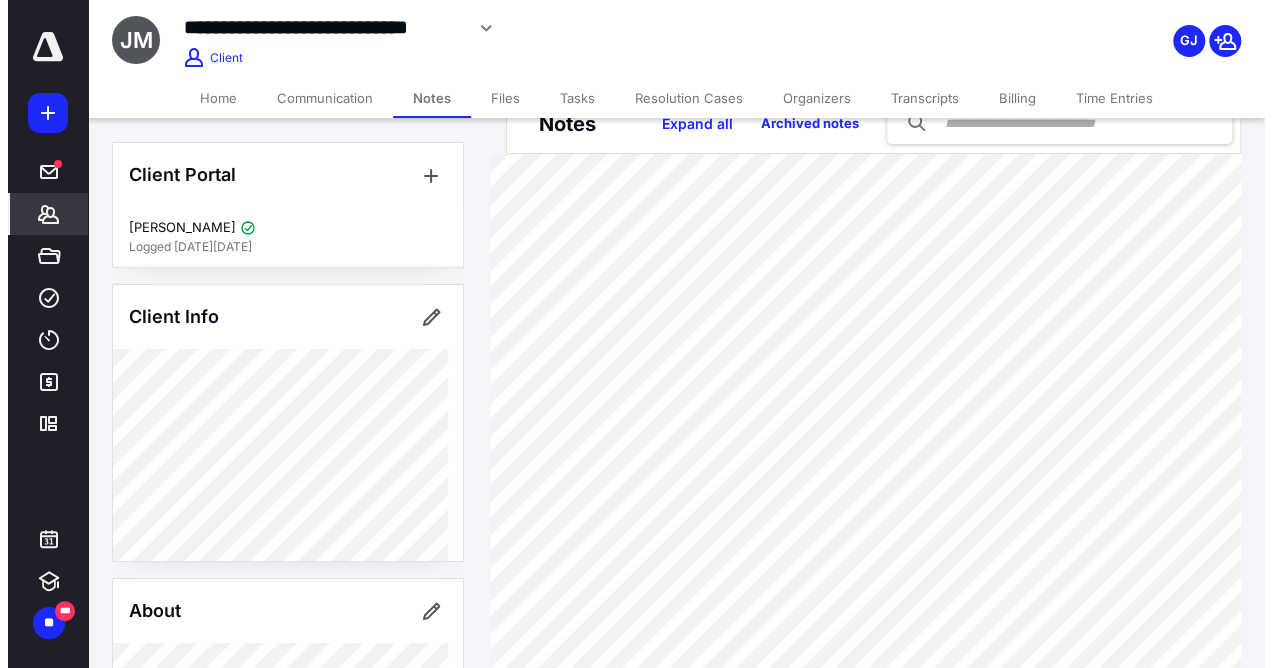 scroll, scrollTop: 0, scrollLeft: 0, axis: both 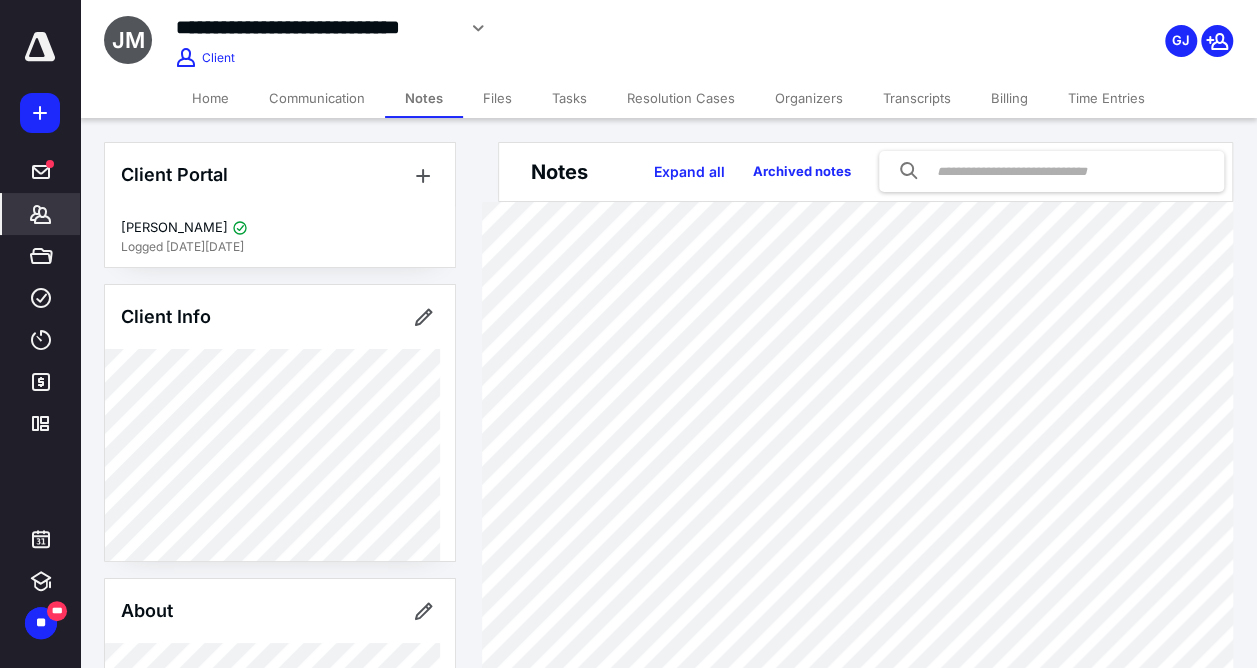 click on "Files" at bounding box center (497, 98) 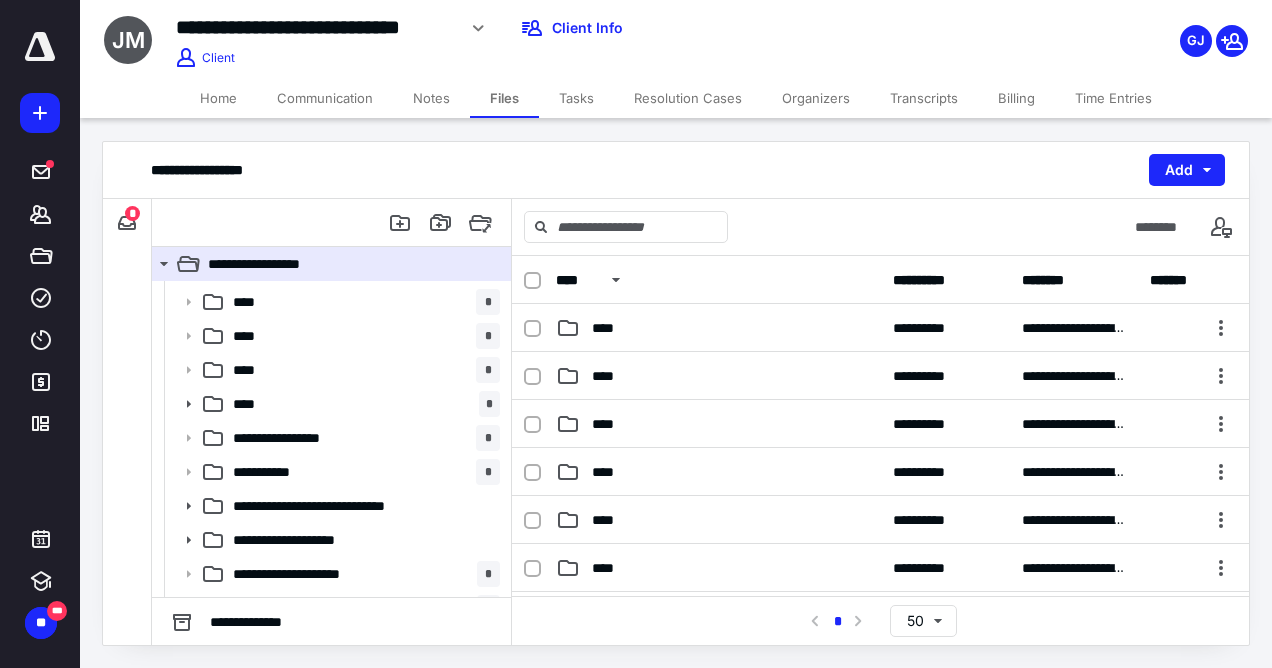 scroll, scrollTop: 91, scrollLeft: 0, axis: vertical 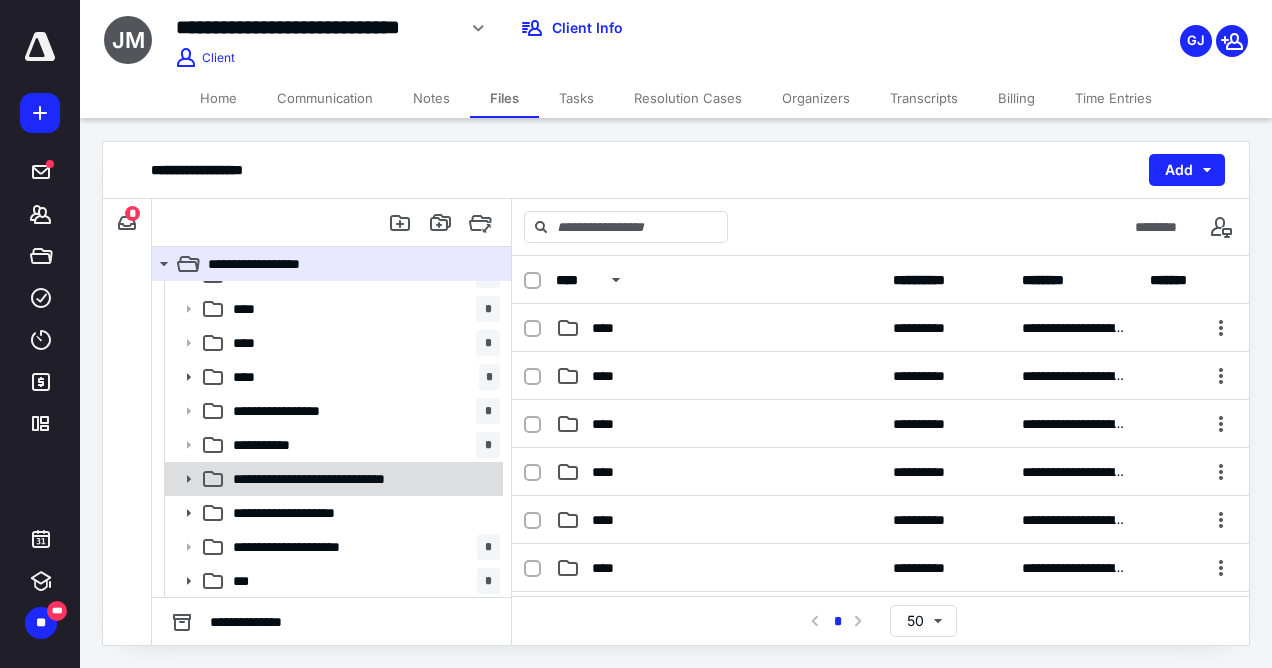 click on "**********" at bounding box center [332, 479] 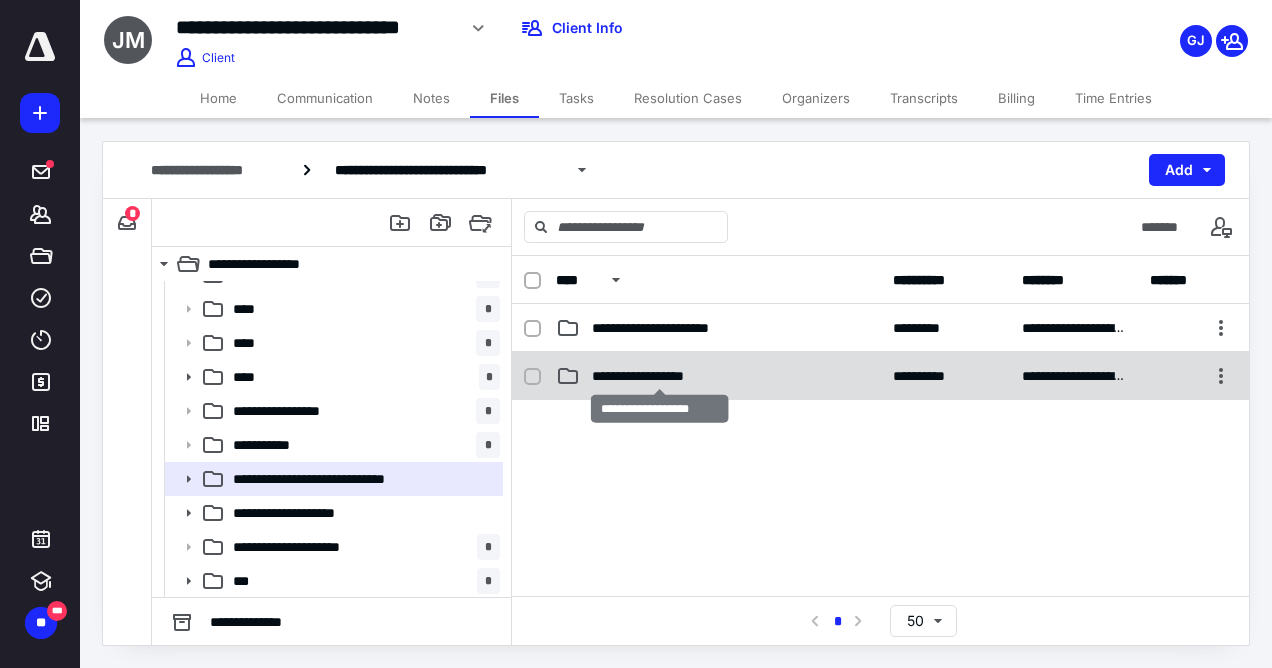 click on "**********" at bounding box center [660, 376] 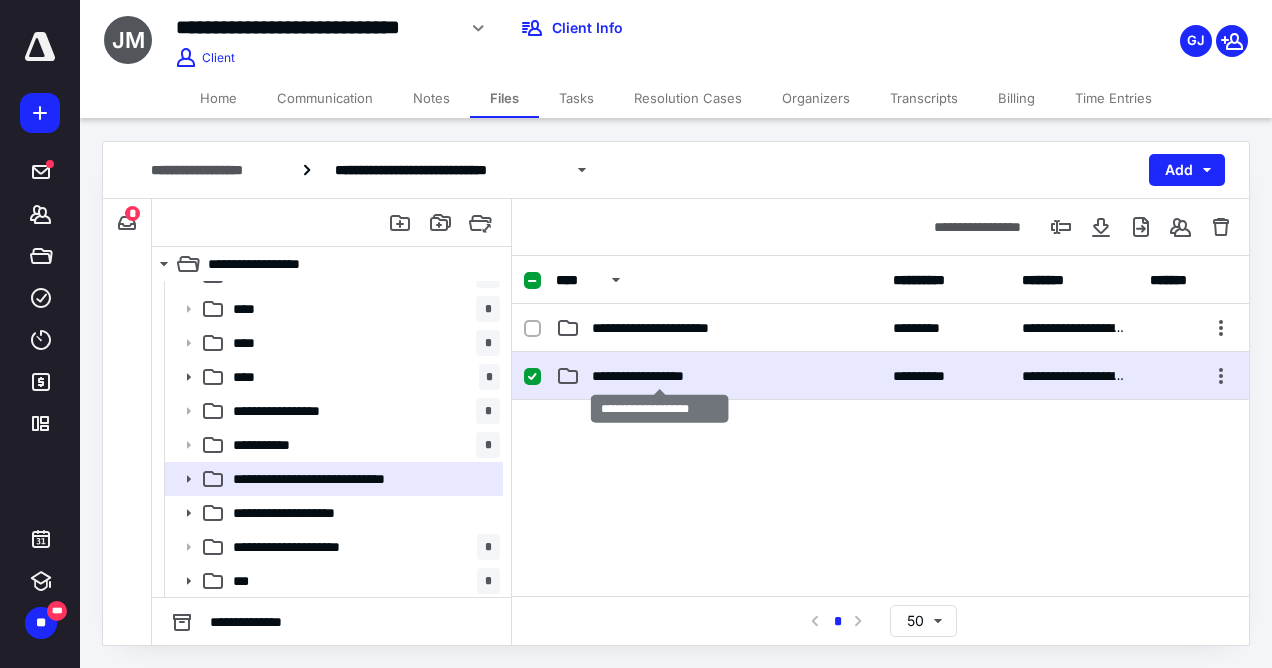 click on "**********" at bounding box center (660, 376) 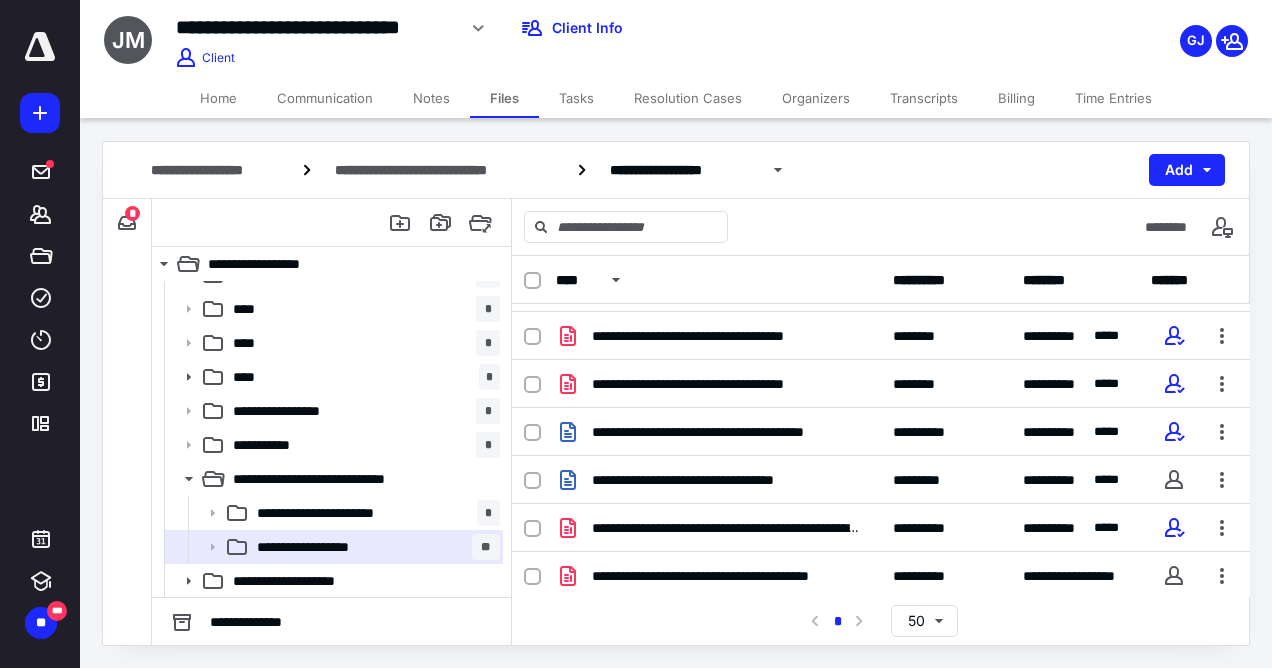 scroll, scrollTop: 227, scrollLeft: 0, axis: vertical 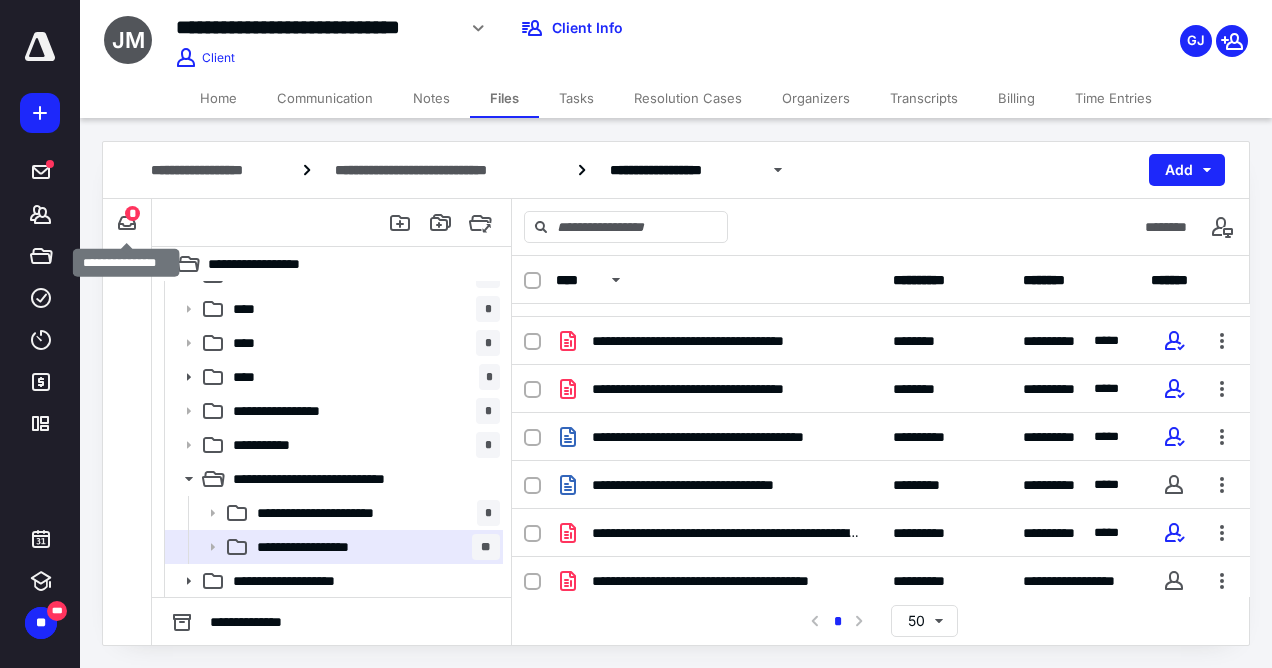 click on "*" at bounding box center [132, 213] 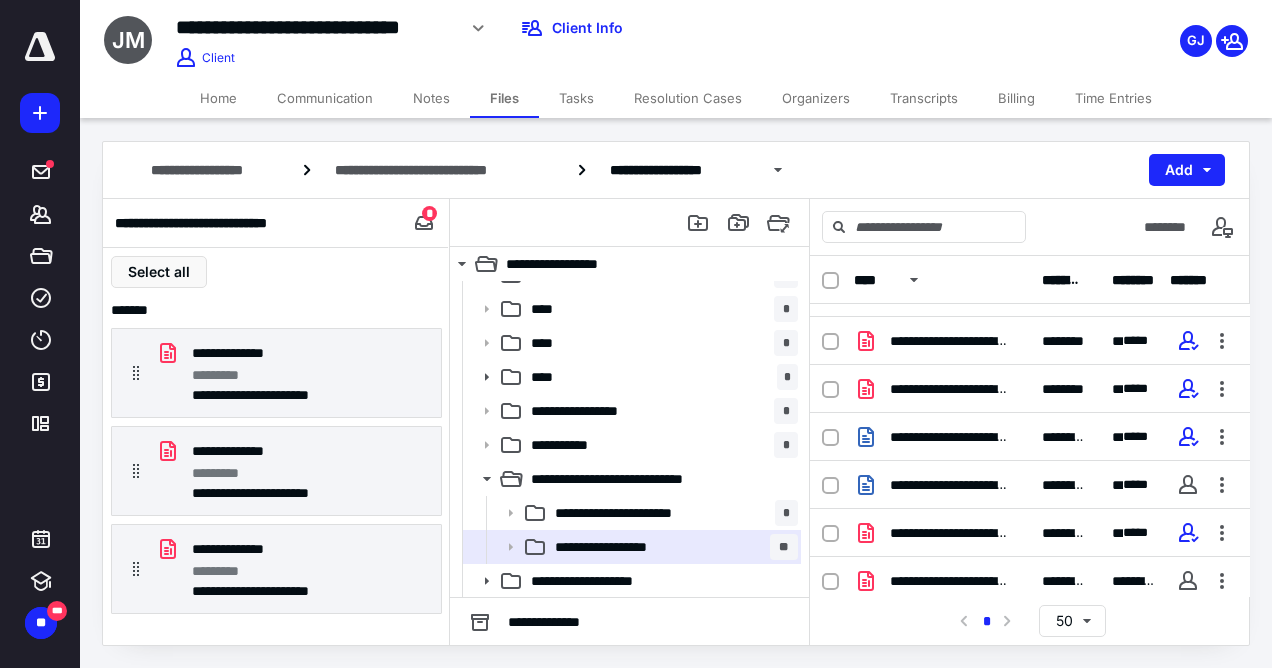 click on "Tasks" at bounding box center (576, 98) 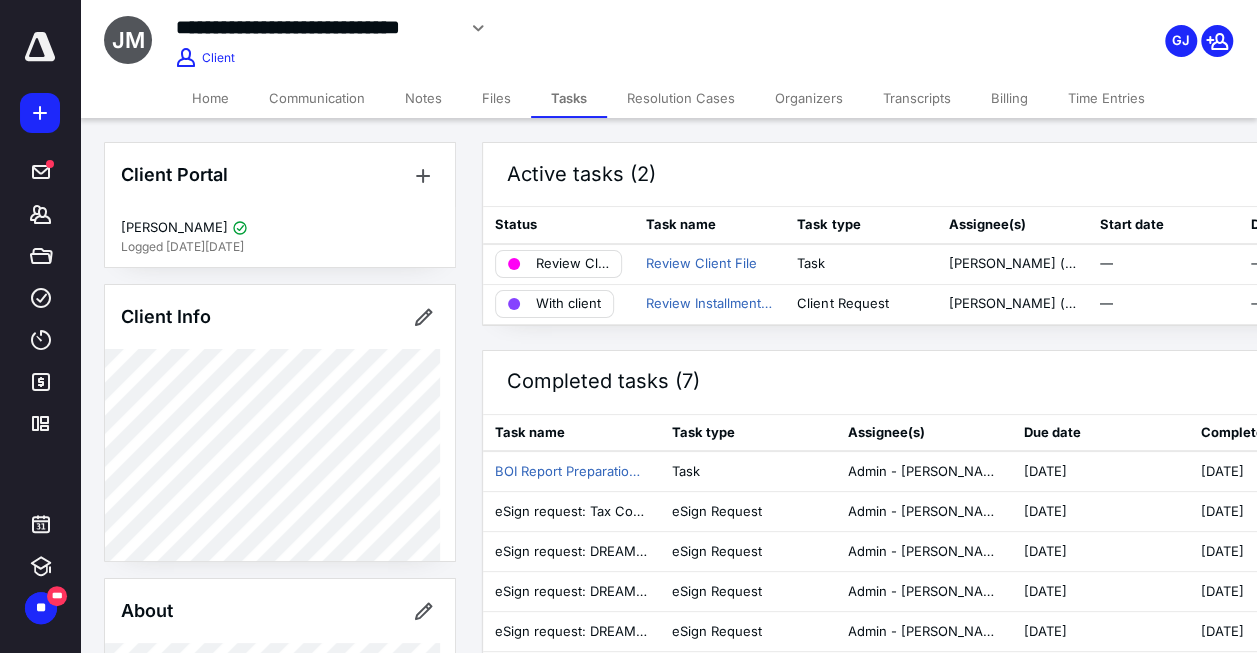 click on "Files" at bounding box center [496, 98] 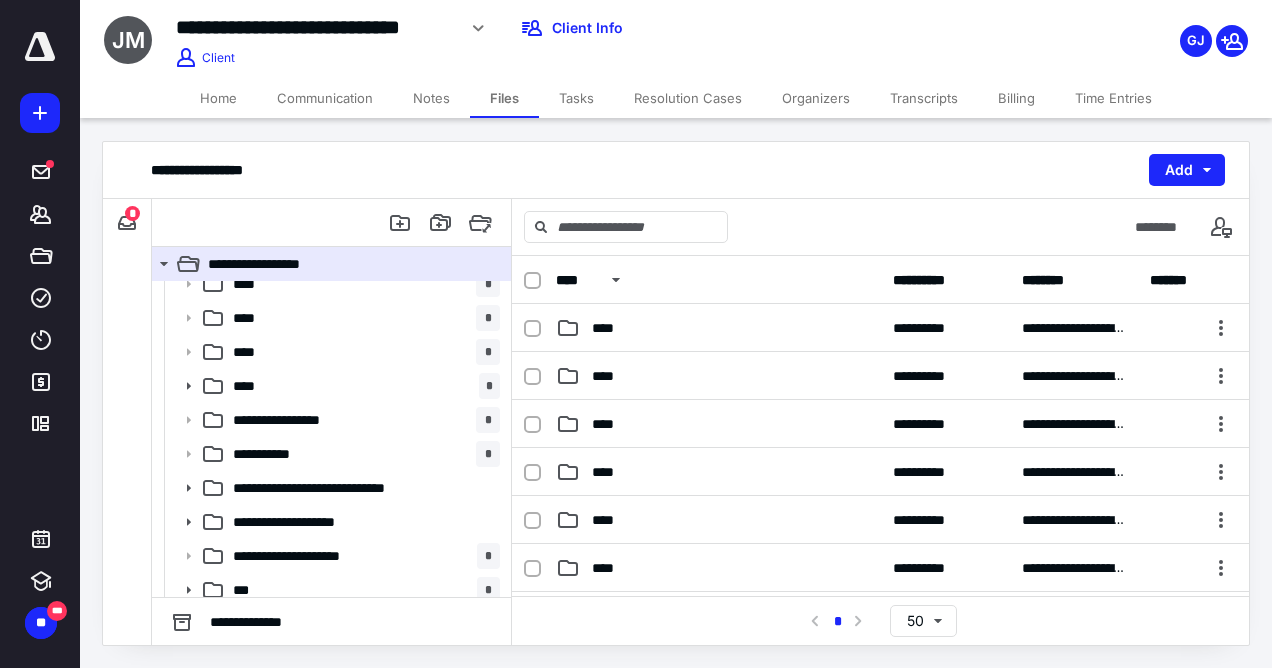 scroll, scrollTop: 91, scrollLeft: 0, axis: vertical 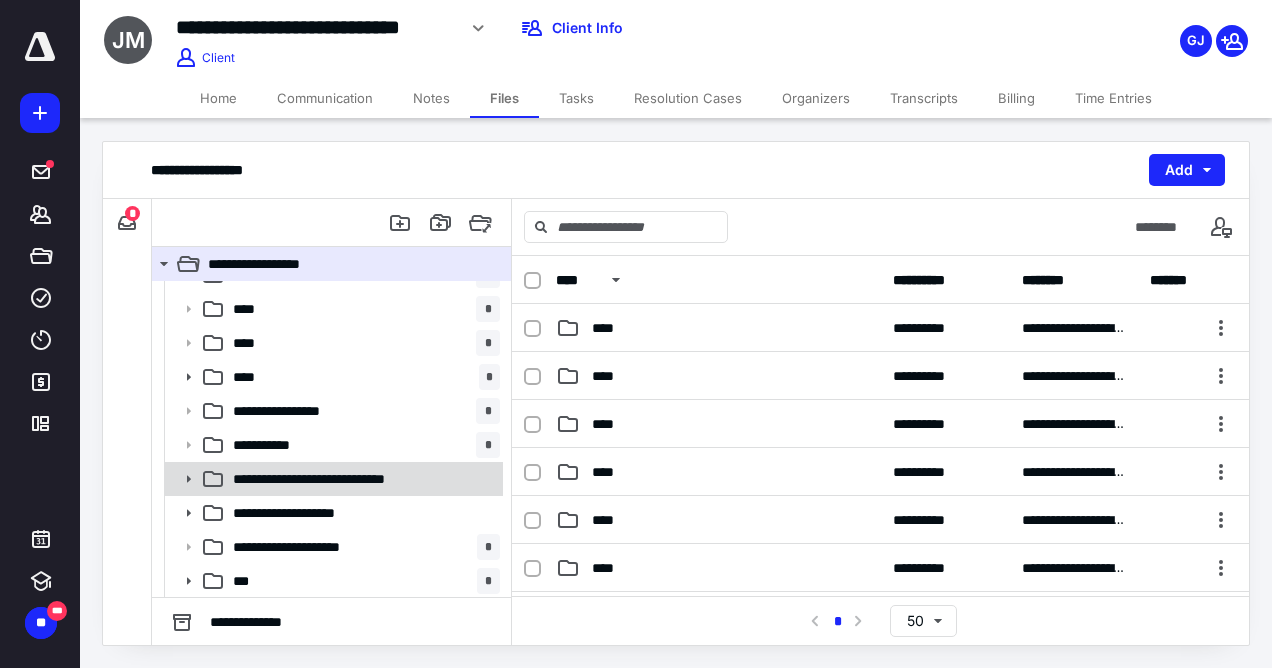 click on "**********" at bounding box center [332, 479] 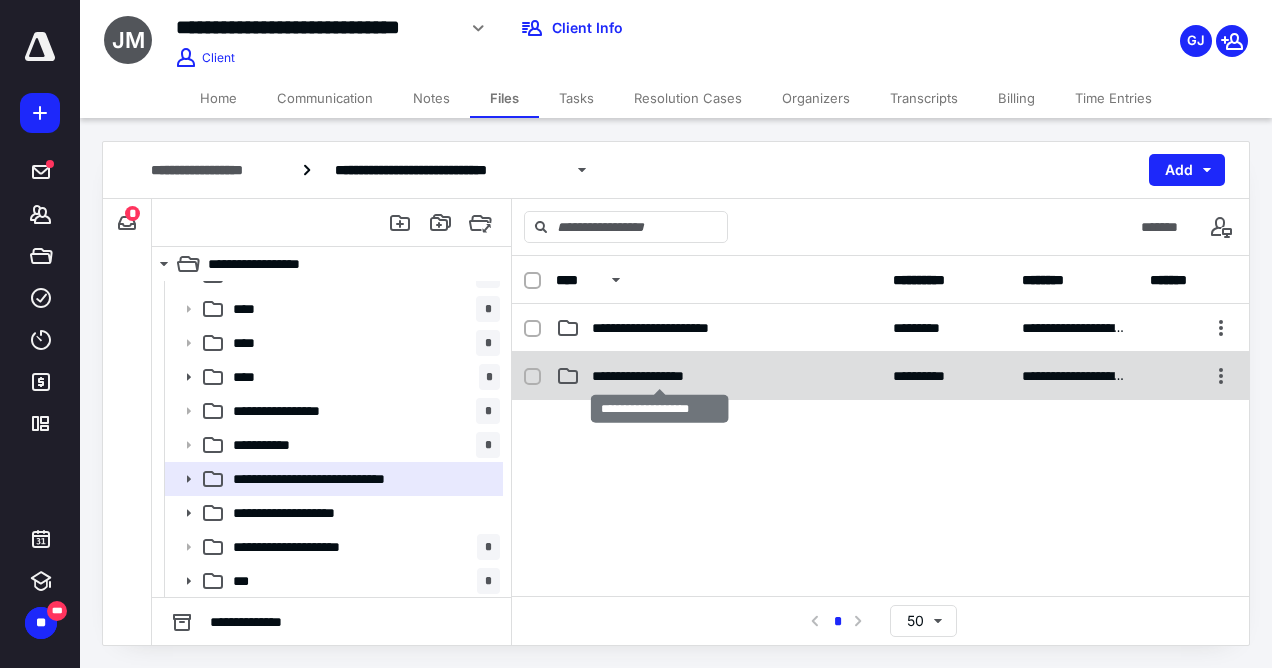 click on "**********" at bounding box center (660, 376) 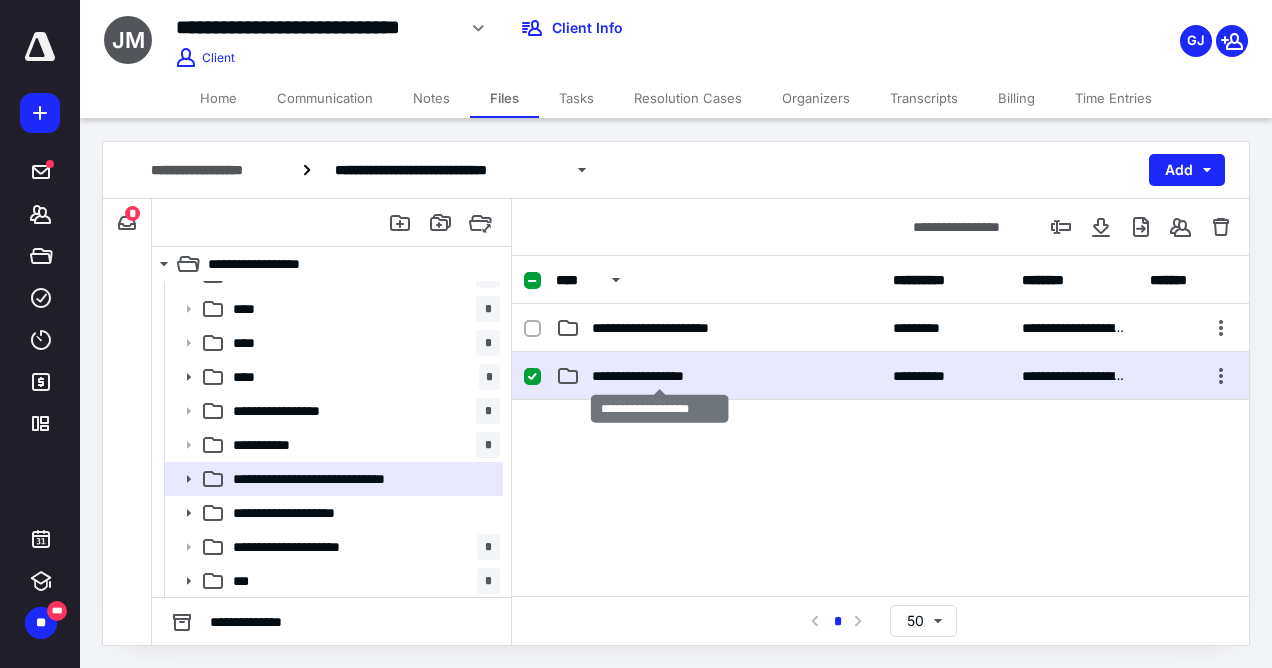 click on "**********" at bounding box center (718, 376) 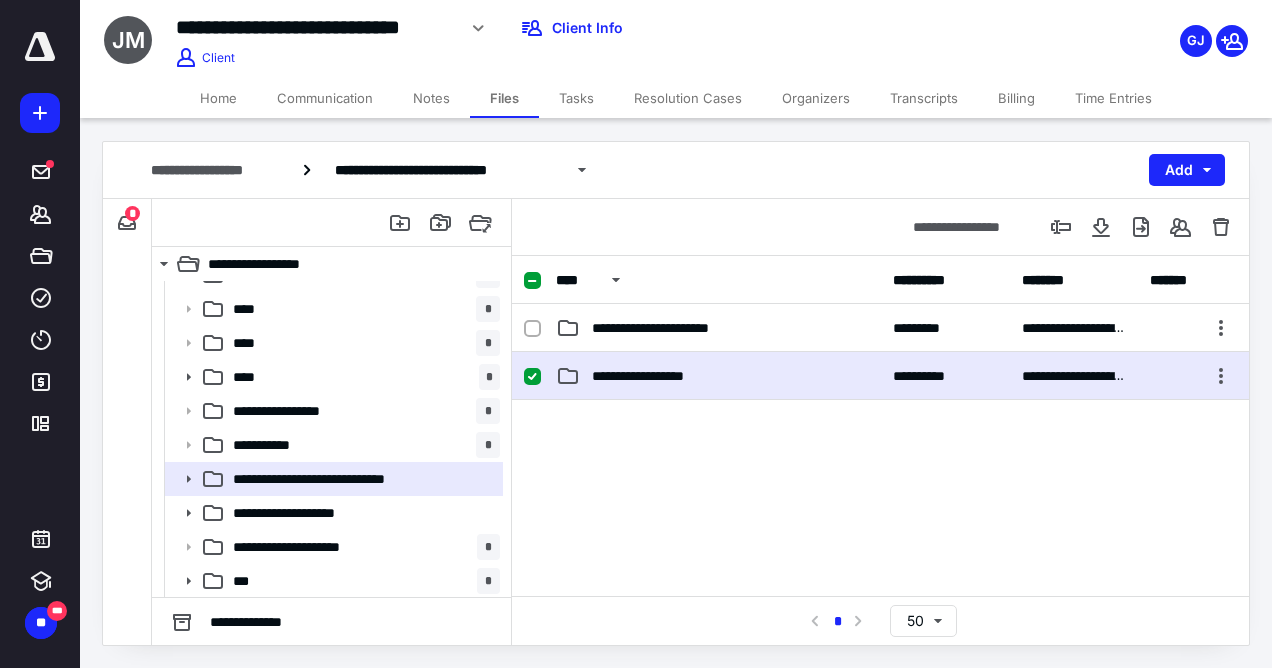click on "**********" at bounding box center [718, 376] 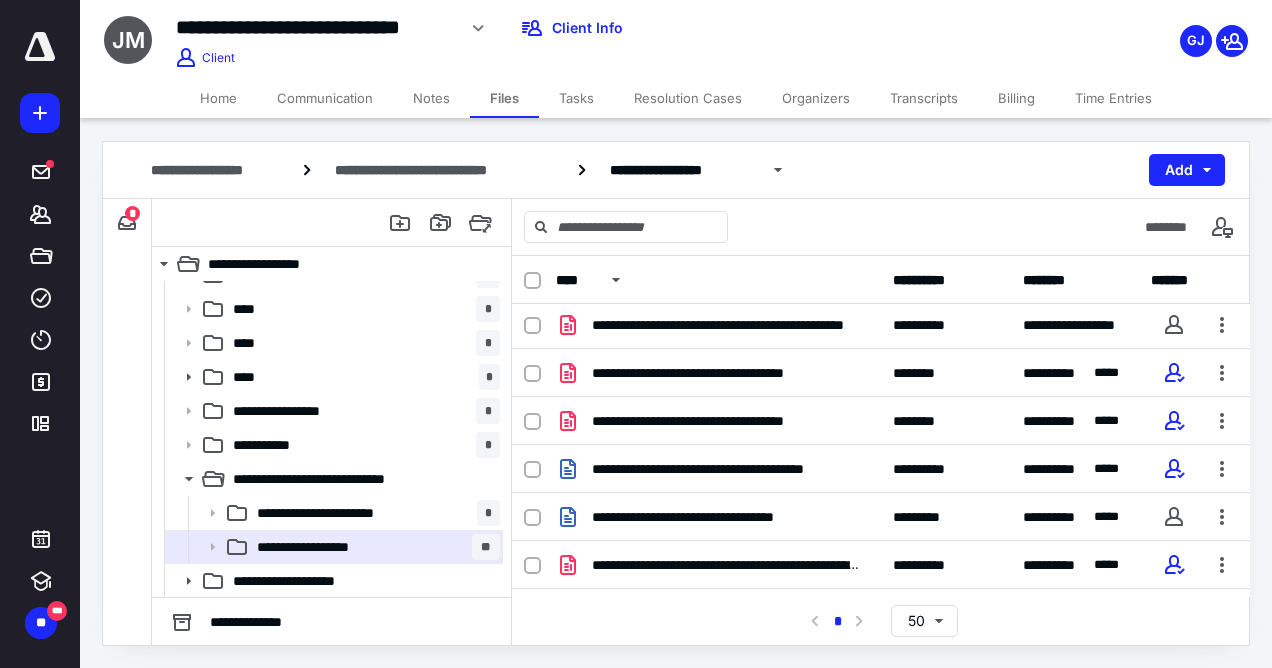 scroll, scrollTop: 218, scrollLeft: 0, axis: vertical 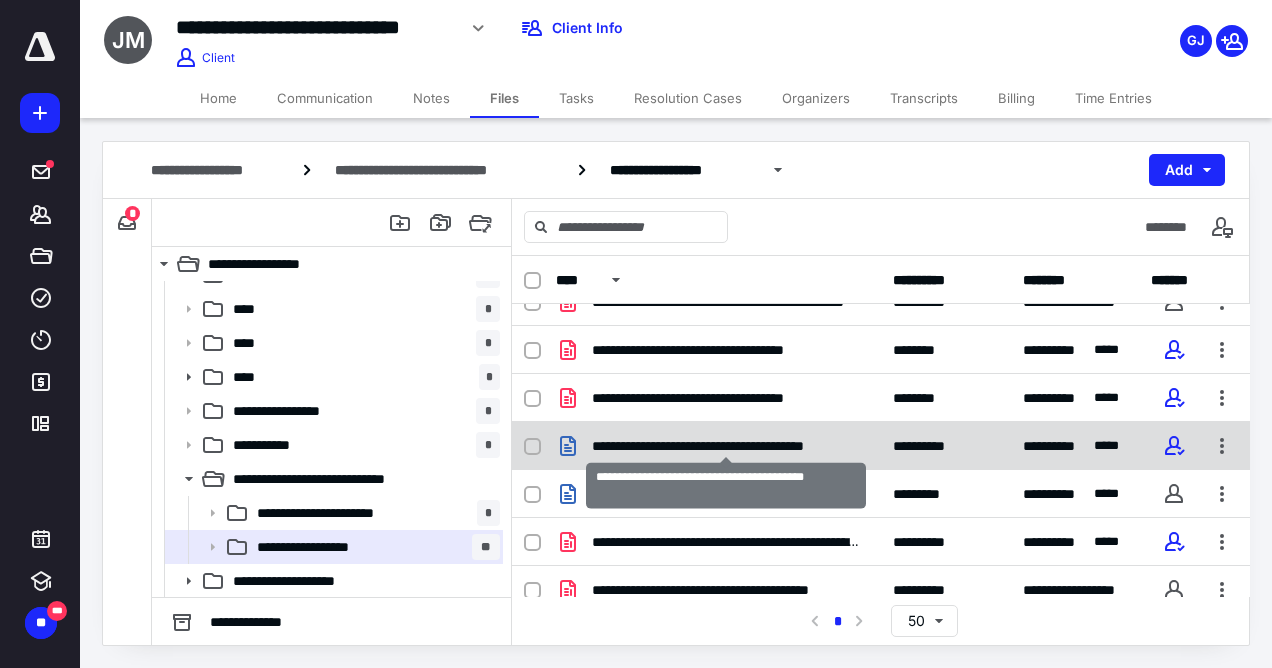 click on "**********" at bounding box center (726, 446) 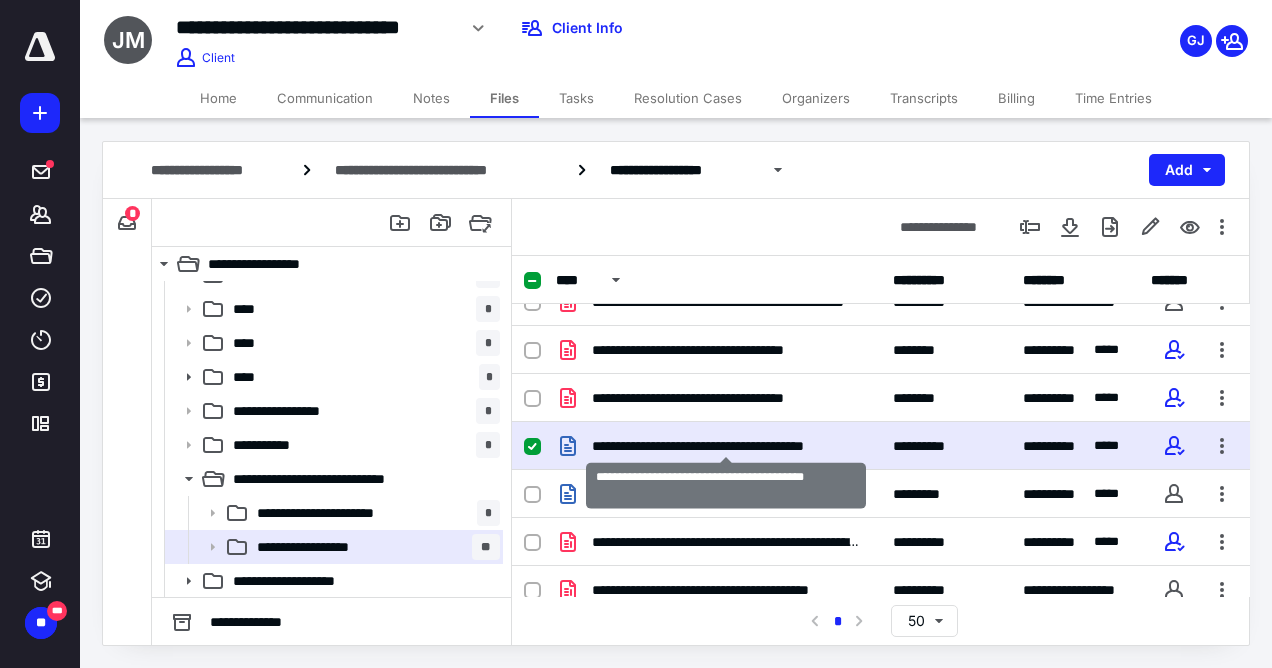 click on "**********" at bounding box center [726, 446] 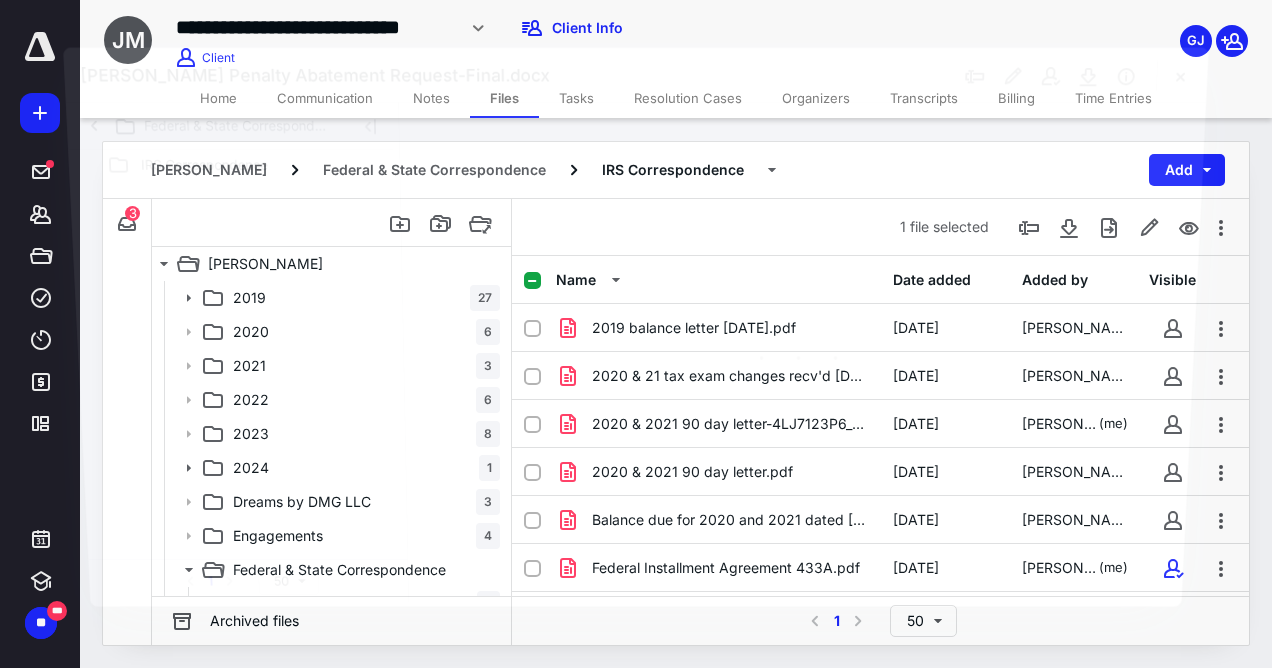 scroll, scrollTop: 91, scrollLeft: 0, axis: vertical 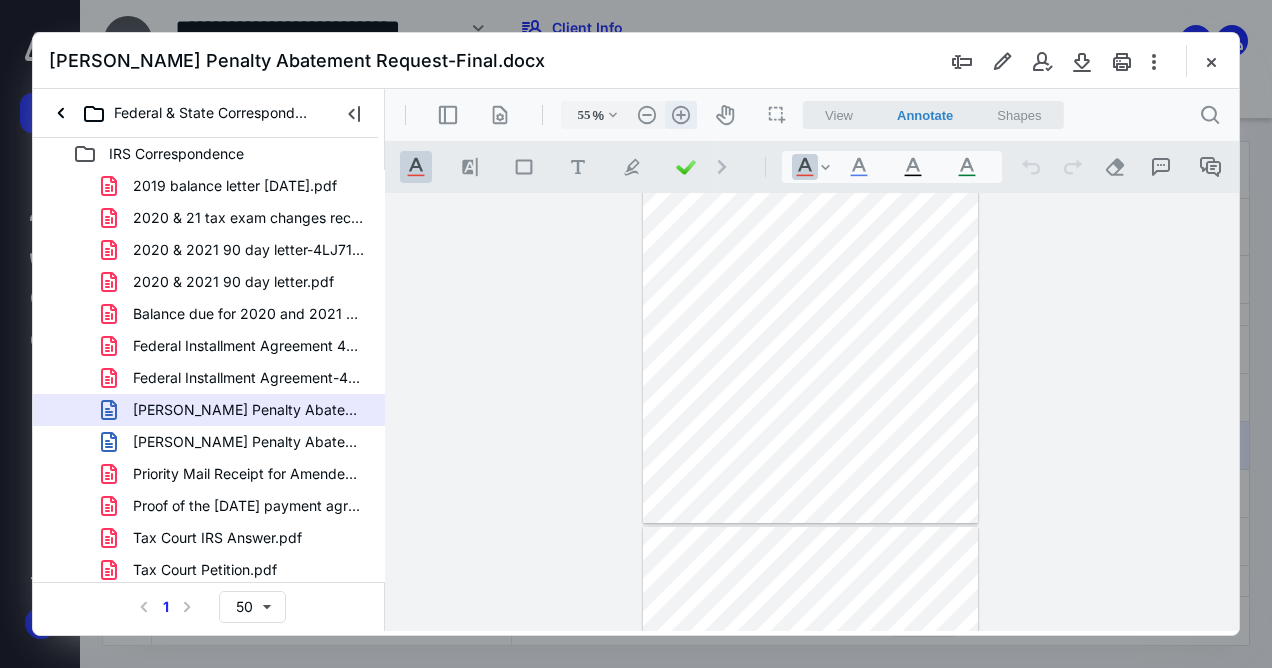 click on ".cls-1{fill:#abb0c4;} icon - header - zoom - in - line" at bounding box center (681, 115) 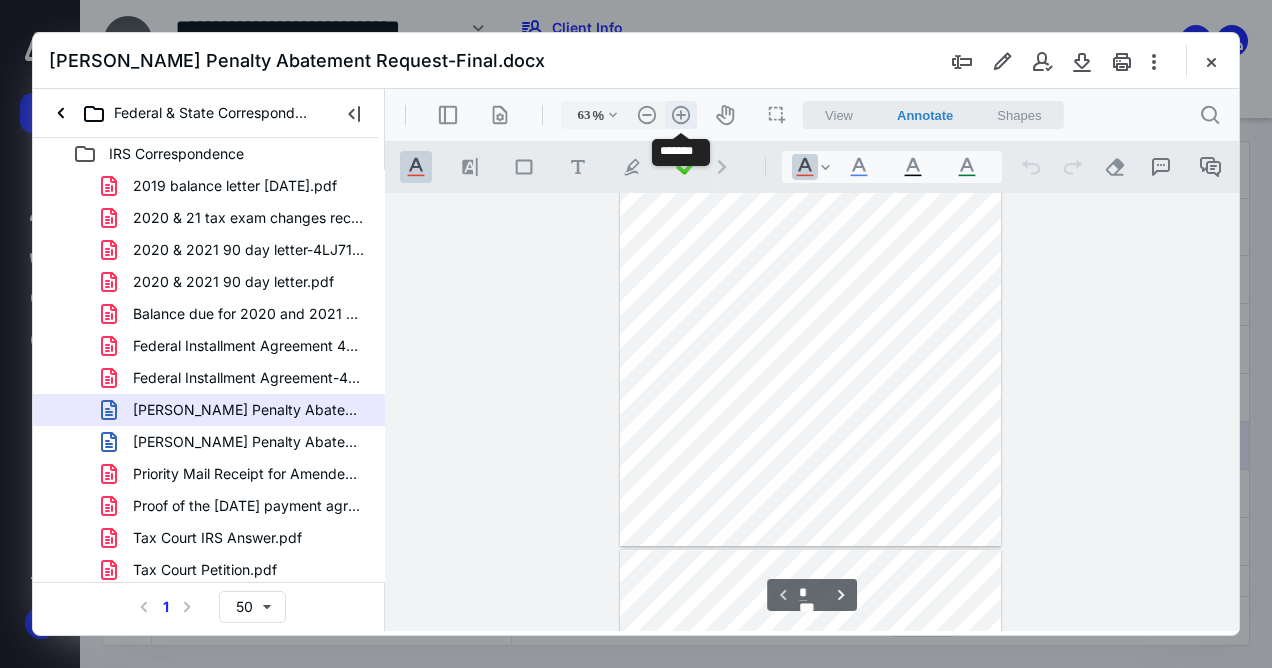 click on ".cls-1{fill:#abb0c4;} icon - header - zoom - in - line" at bounding box center [681, 115] 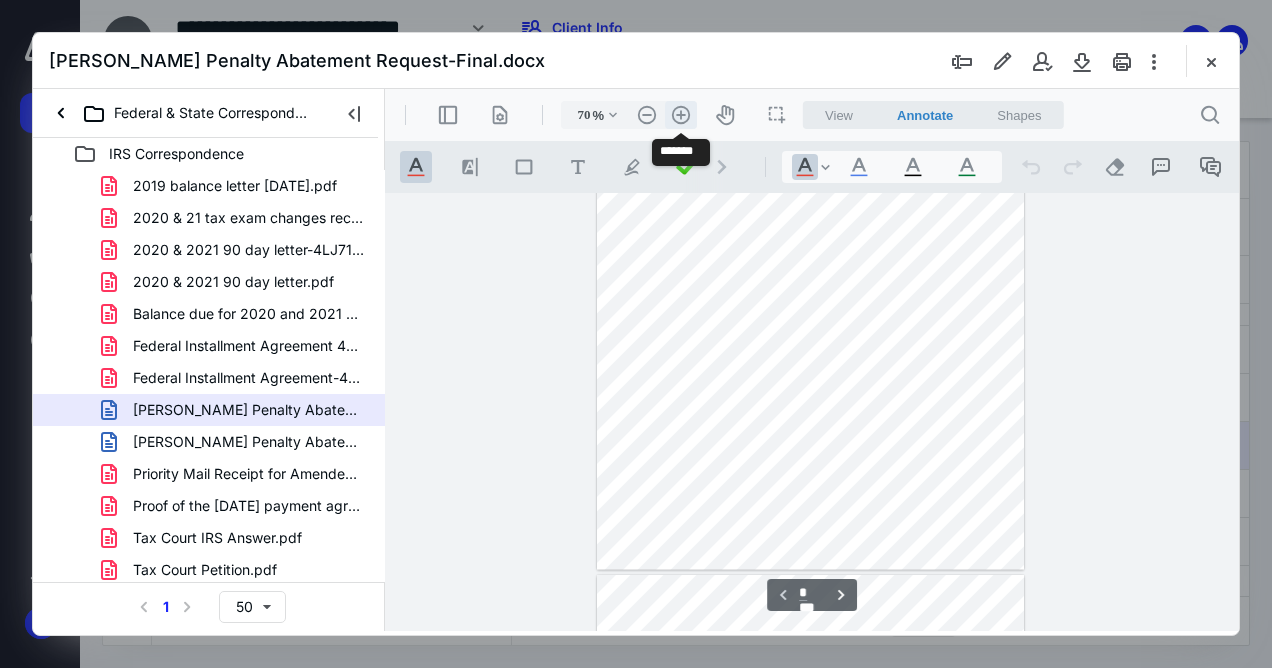 click on ".cls-1{fill:#abb0c4;} icon - header - zoom - in - line" at bounding box center (681, 115) 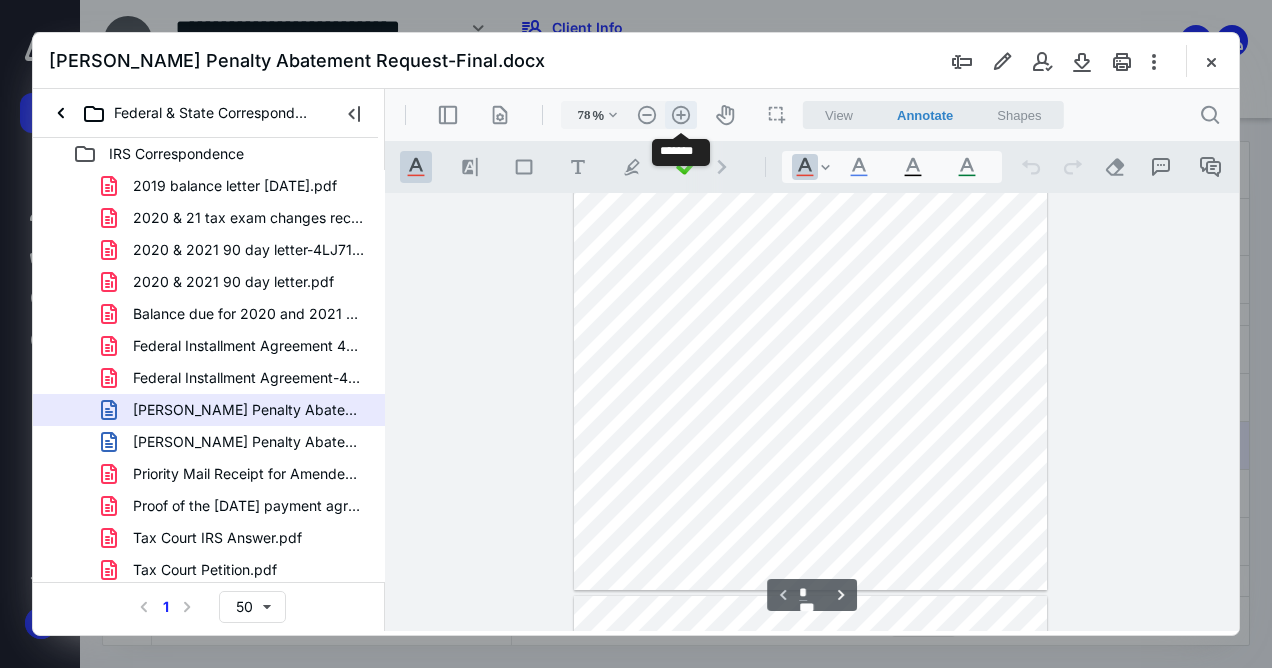 click on ".cls-1{fill:#abb0c4;} icon - header - zoom - in - line" at bounding box center (681, 115) 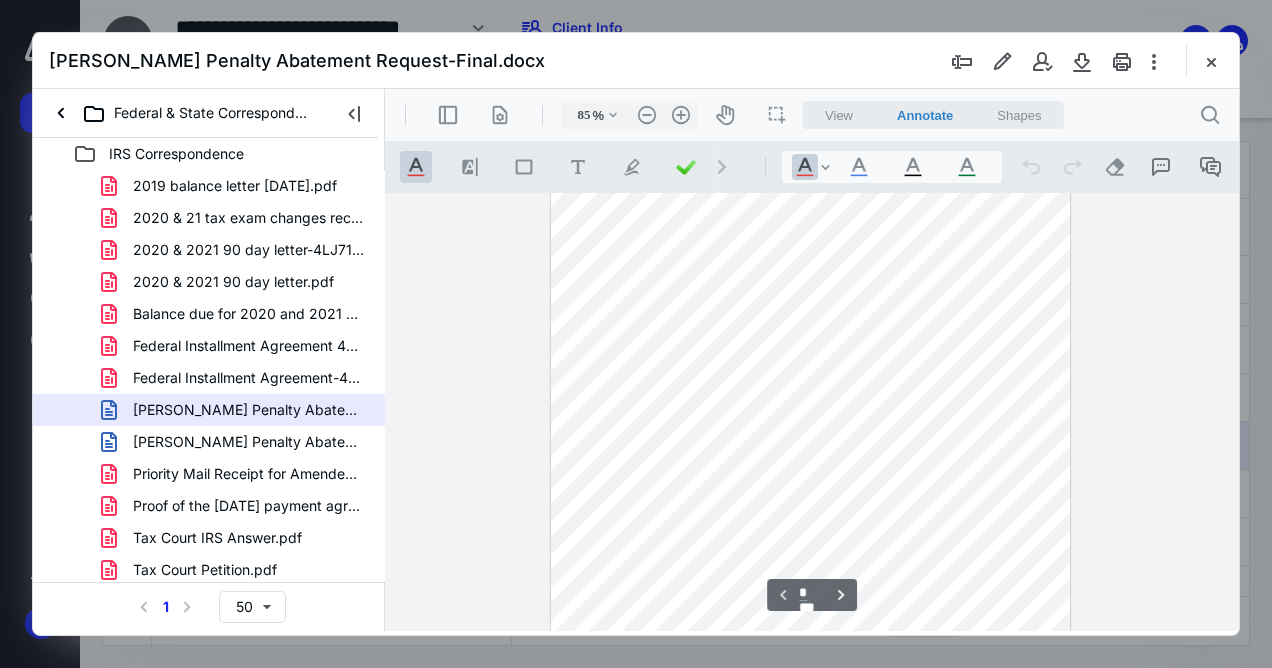 scroll, scrollTop: 183, scrollLeft: 0, axis: vertical 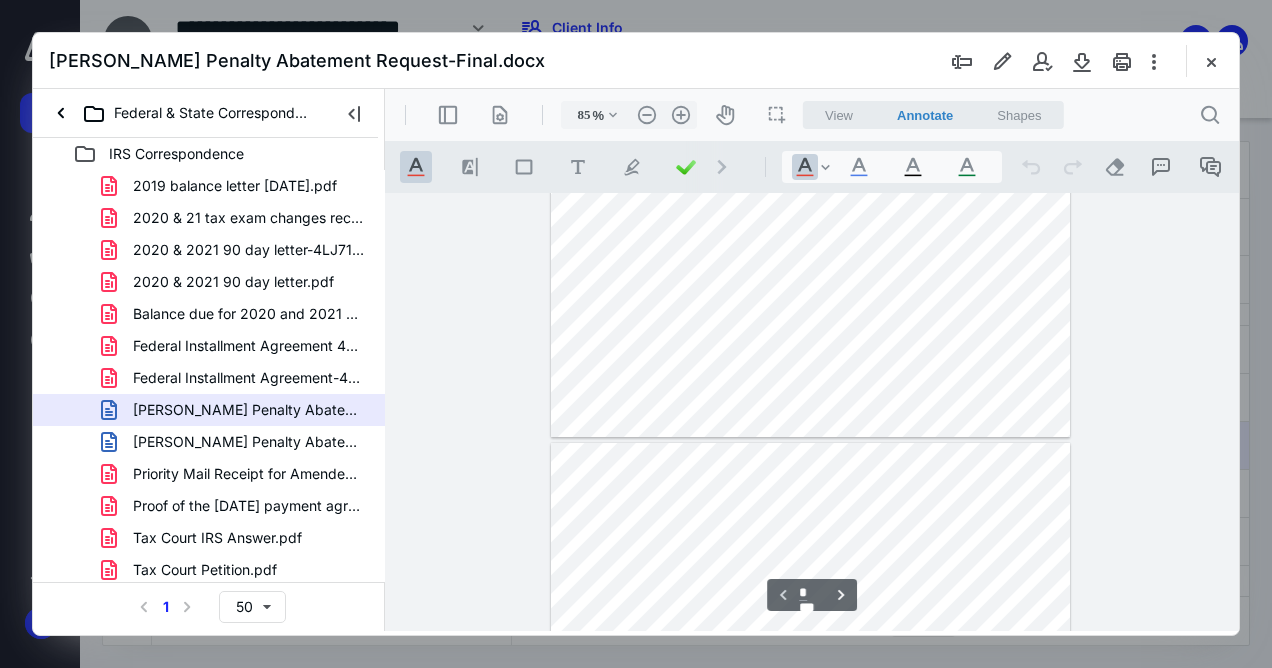 type on "*" 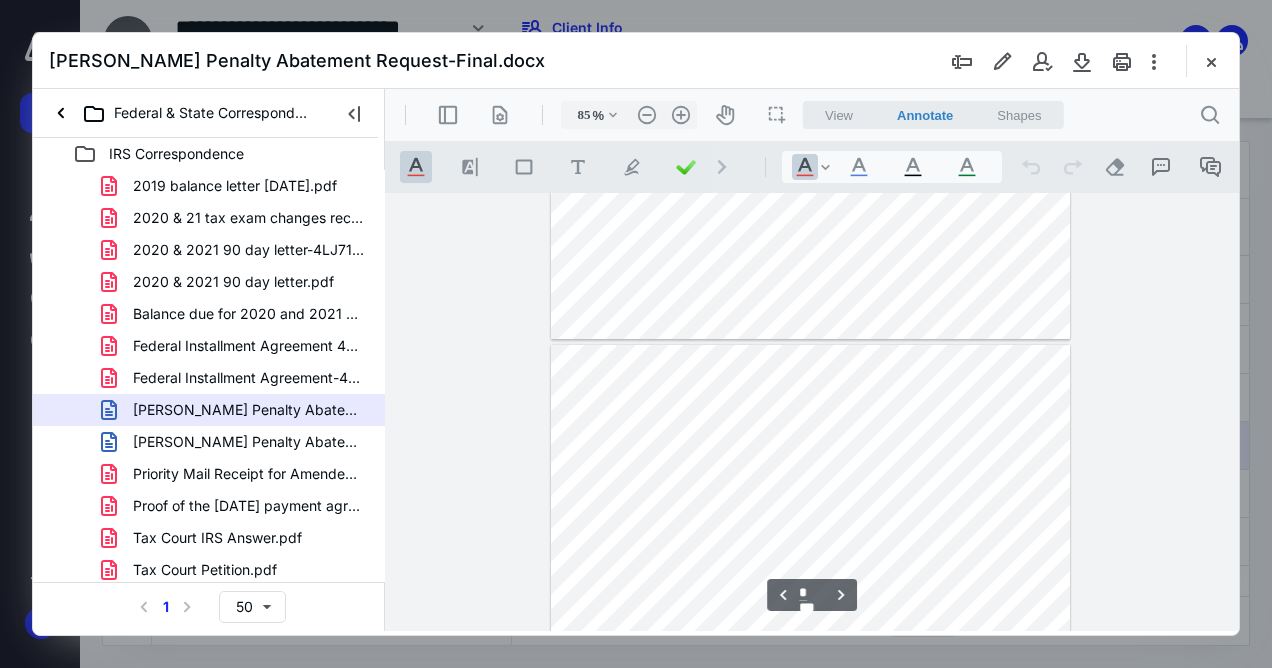 scroll, scrollTop: 540, scrollLeft: 0, axis: vertical 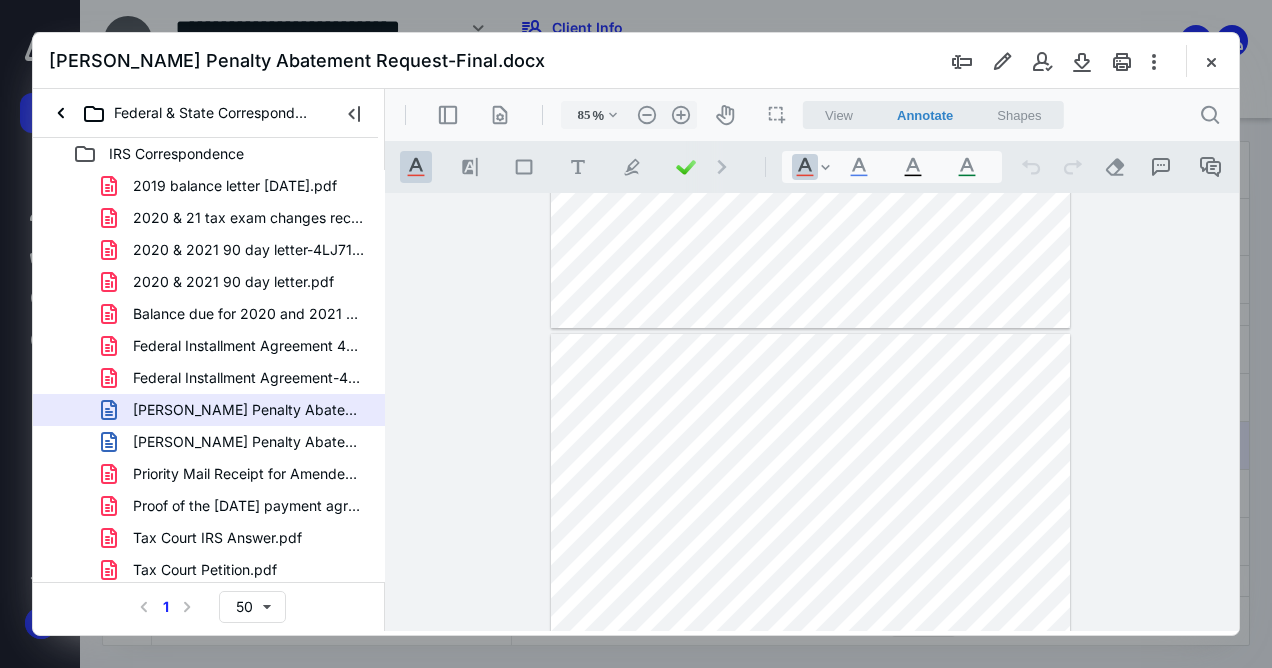 drag, startPoint x: 372, startPoint y: 412, endPoint x: 8, endPoint y: 252, distance: 397.61288 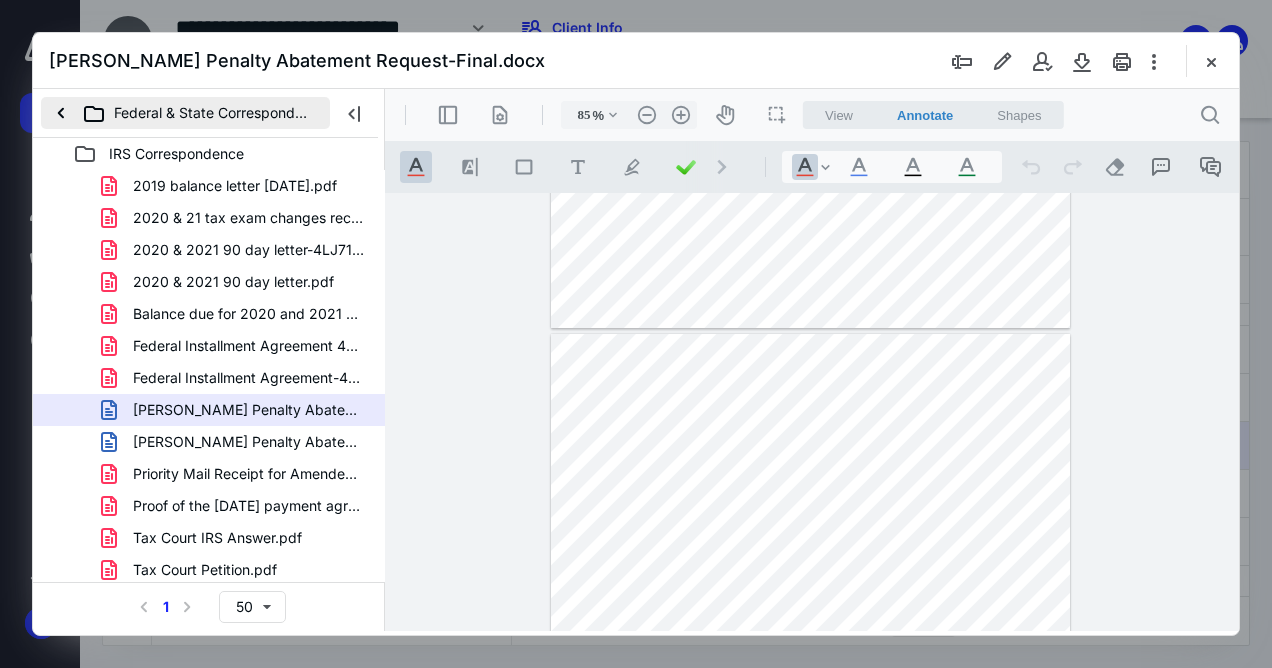 click on "Federal & State Correspondence" at bounding box center (185, 113) 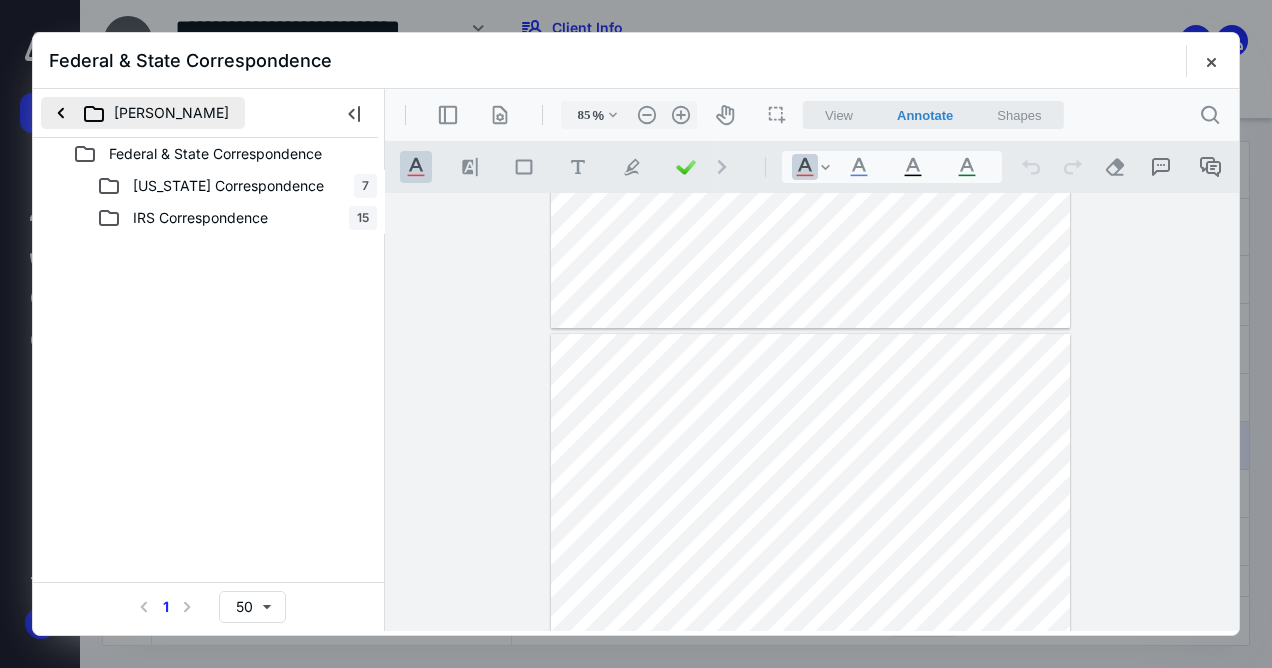 click on "[PERSON_NAME]" at bounding box center (143, 113) 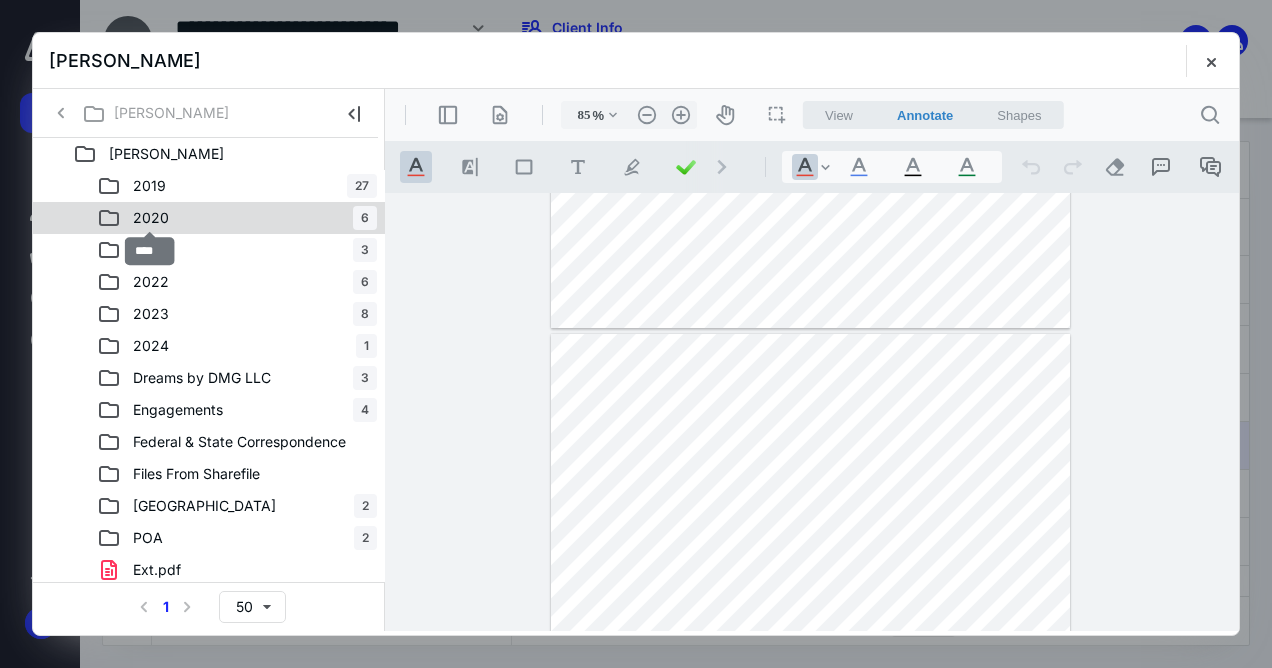 click on "2020" at bounding box center (151, 218) 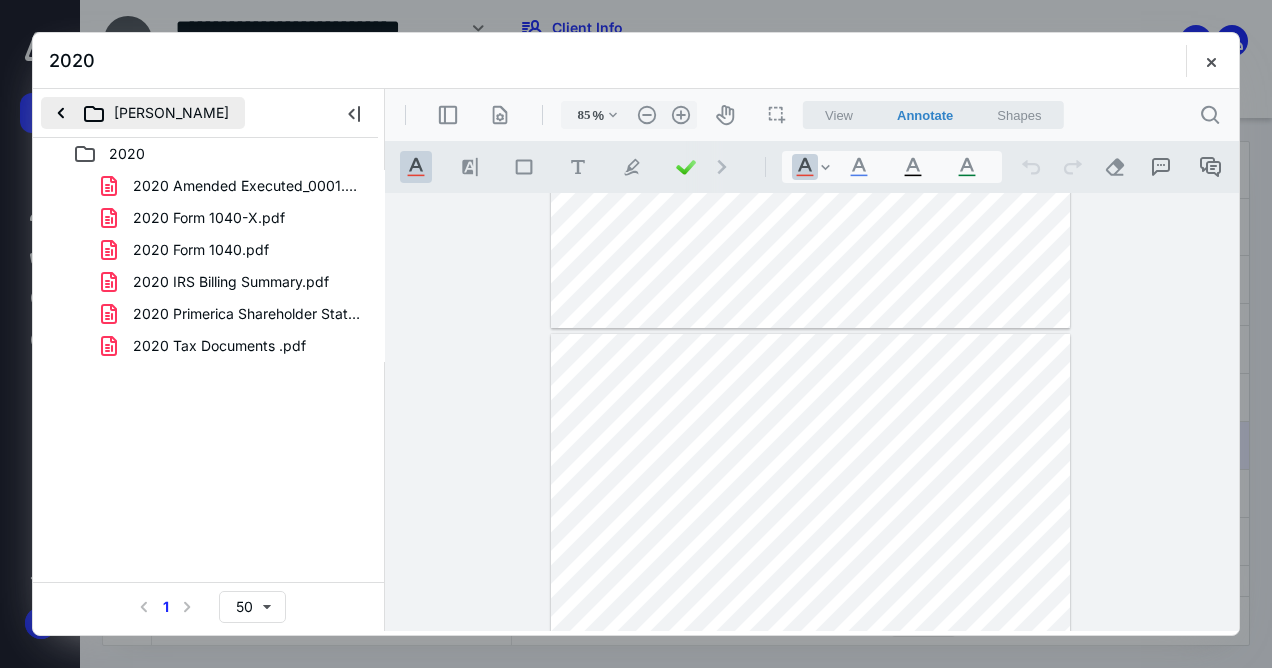 click on "[PERSON_NAME]" at bounding box center [143, 113] 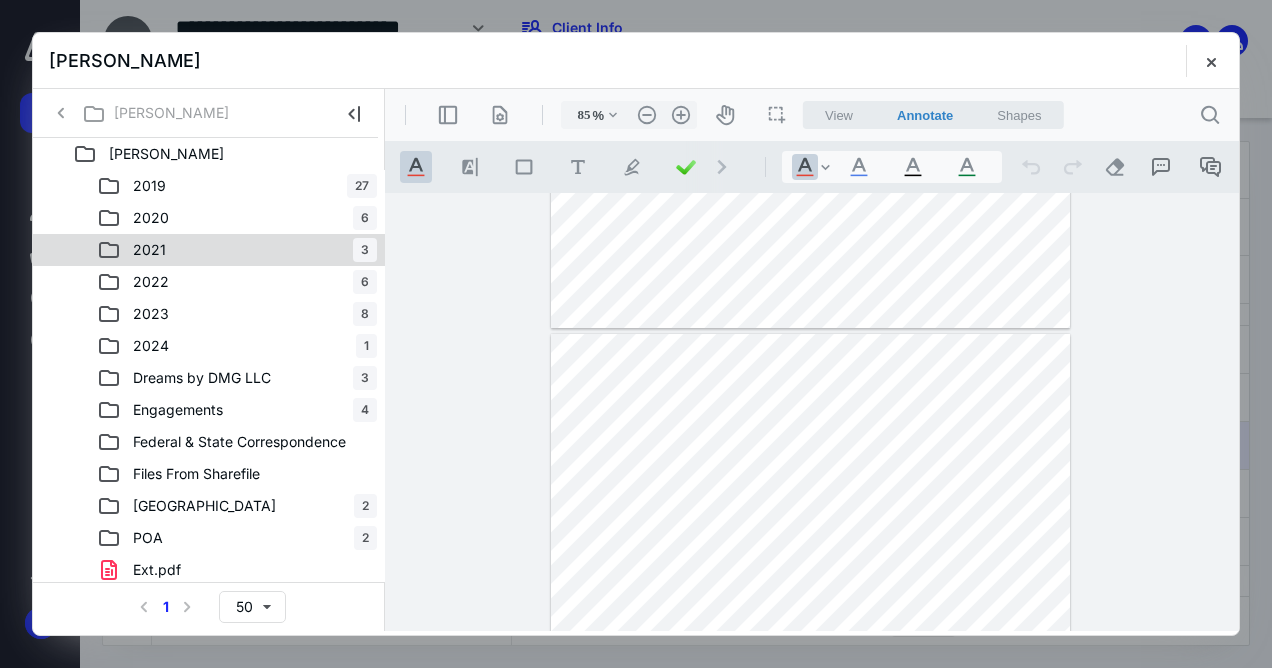 click on "2021" at bounding box center [149, 250] 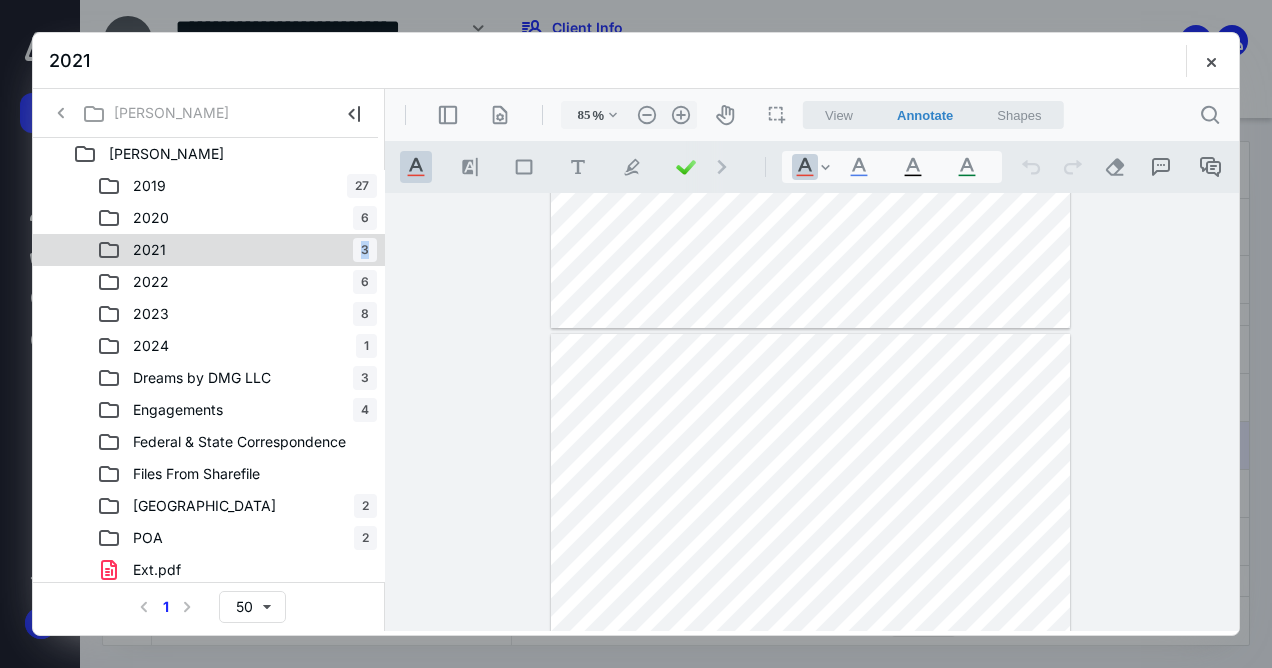 click on "2021" at bounding box center [149, 250] 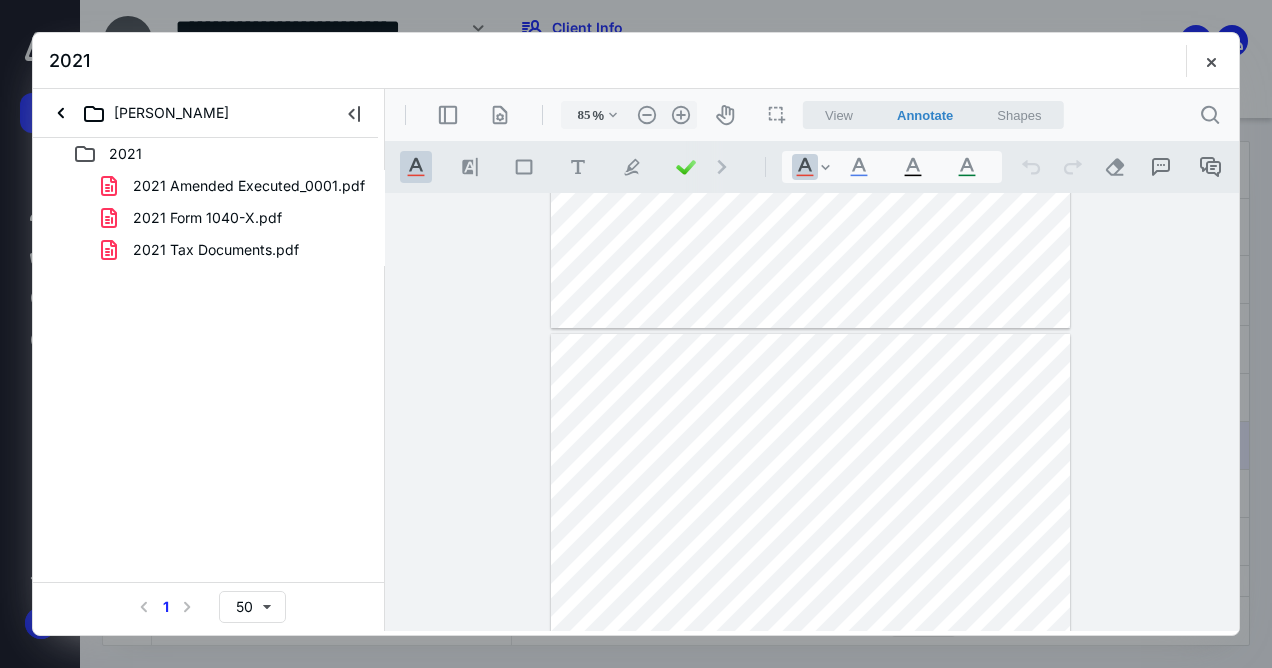 drag, startPoint x: 170, startPoint y: 256, endPoint x: 208, endPoint y: 292, distance: 52.34501 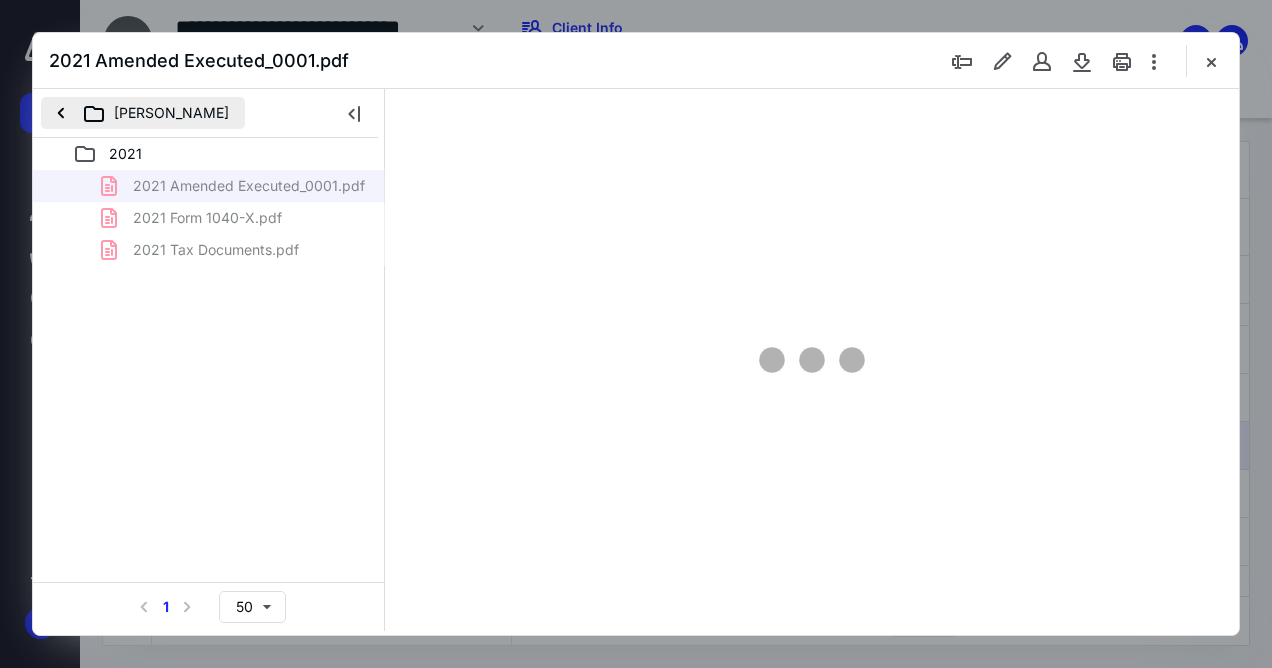 type on "61" 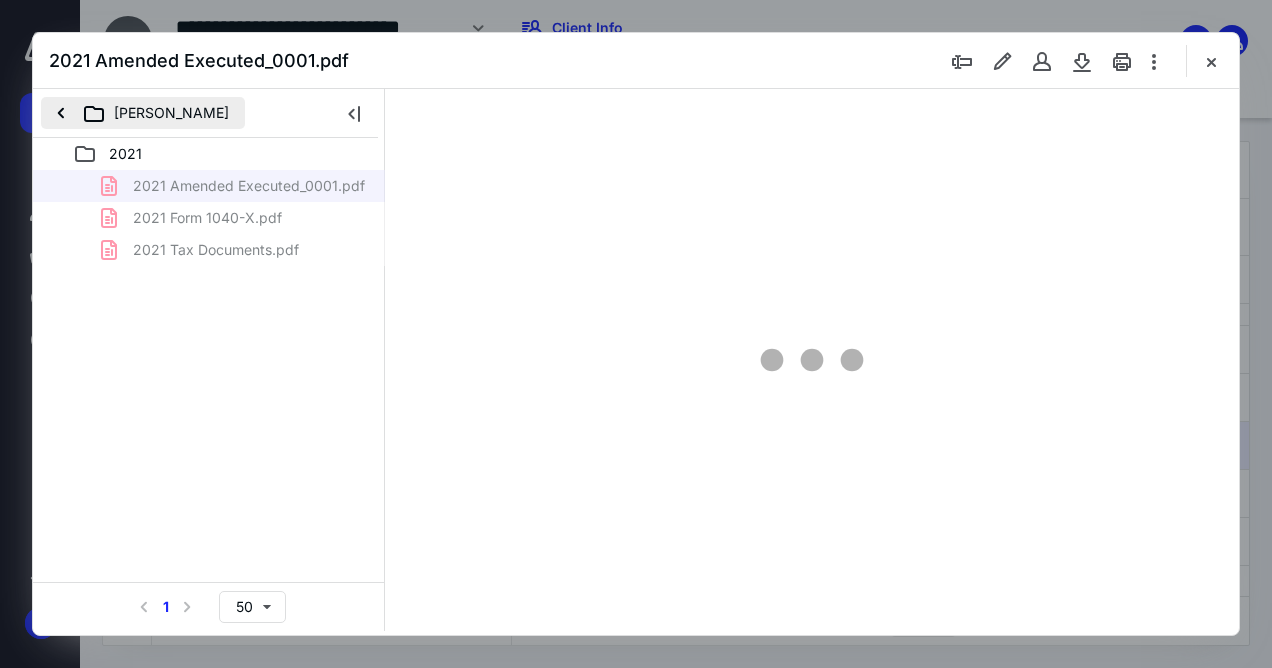 scroll, scrollTop: 106, scrollLeft: 0, axis: vertical 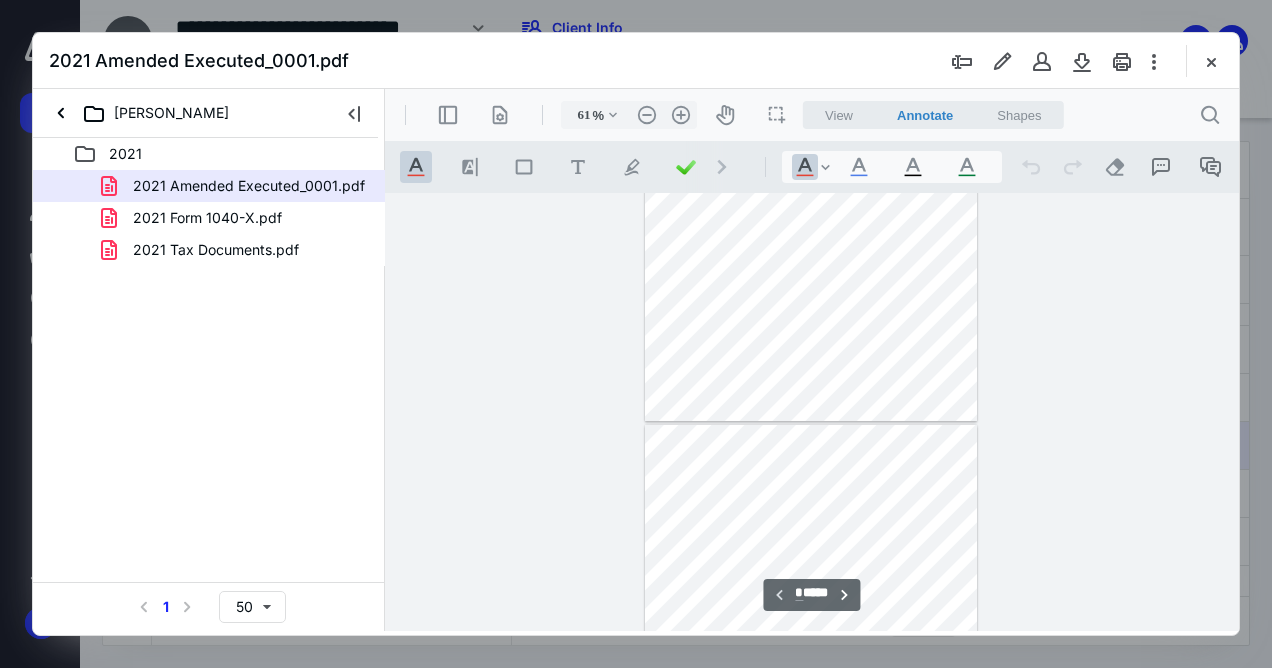 type on "*" 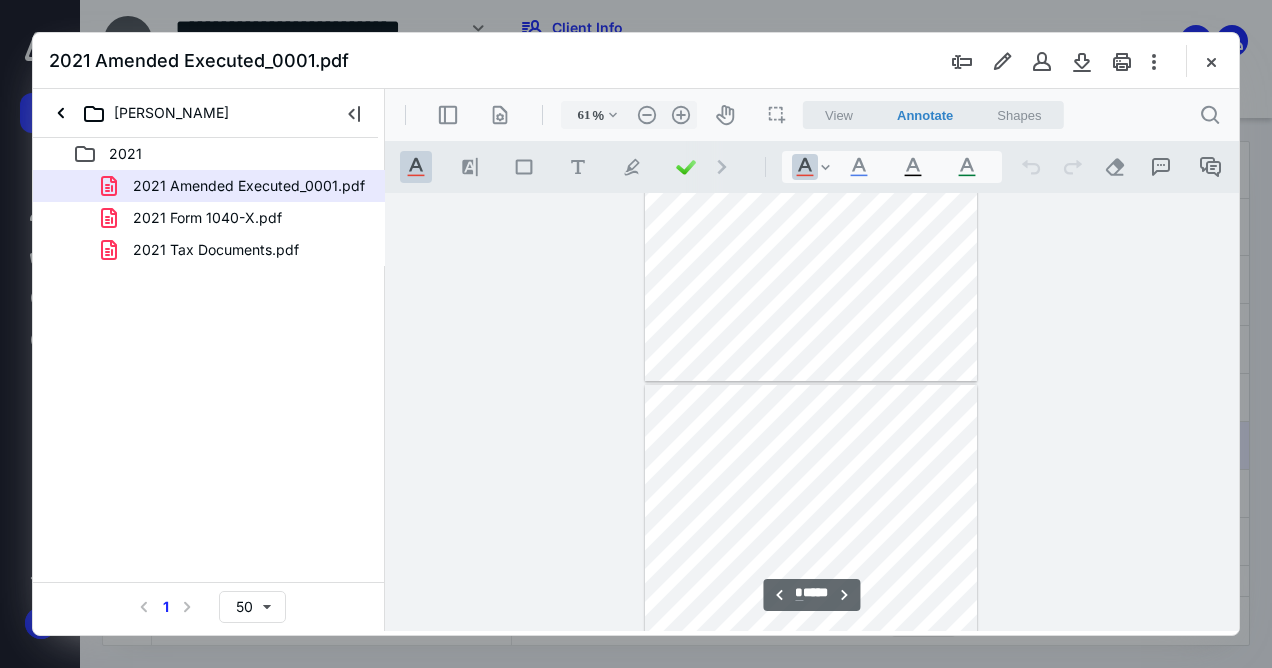 scroll, scrollTop: 245, scrollLeft: 0, axis: vertical 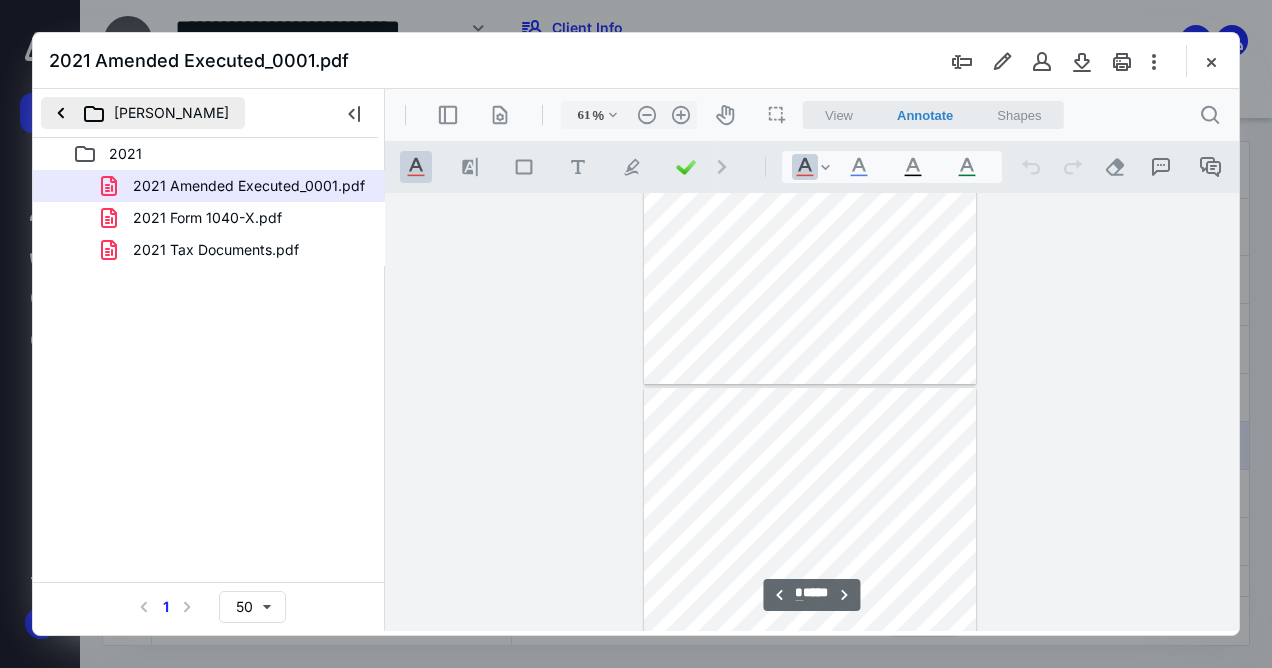 click on "[PERSON_NAME]" at bounding box center (143, 113) 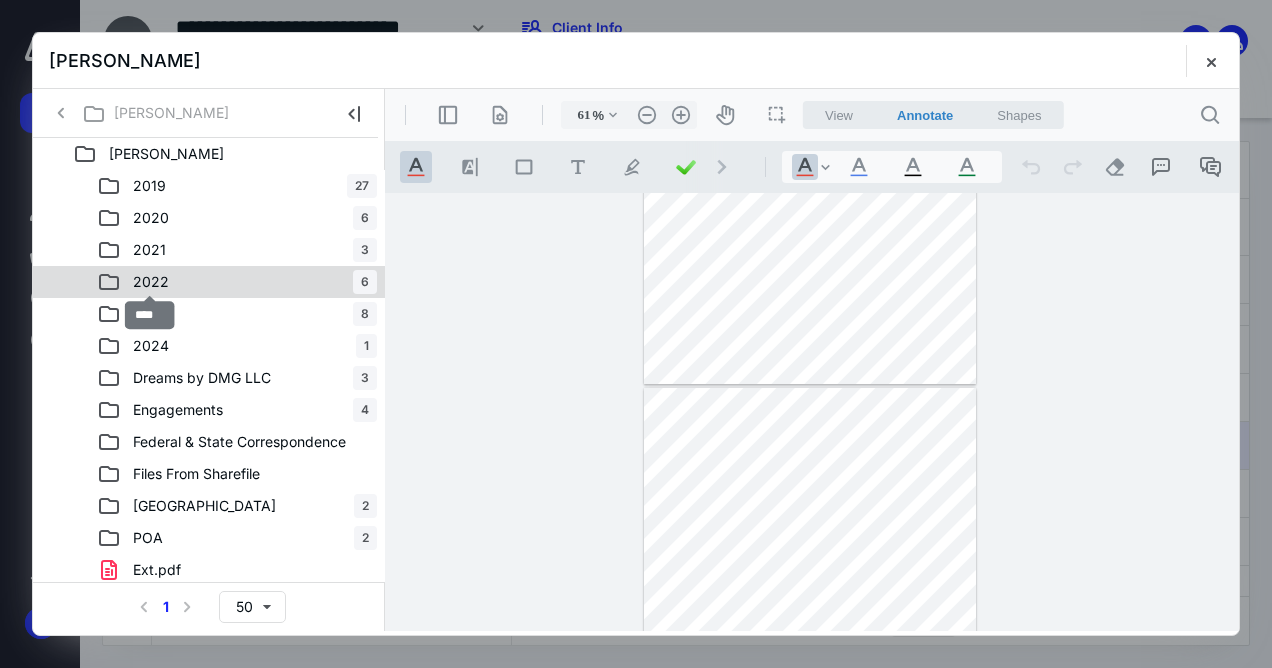 click on "2022" at bounding box center (151, 282) 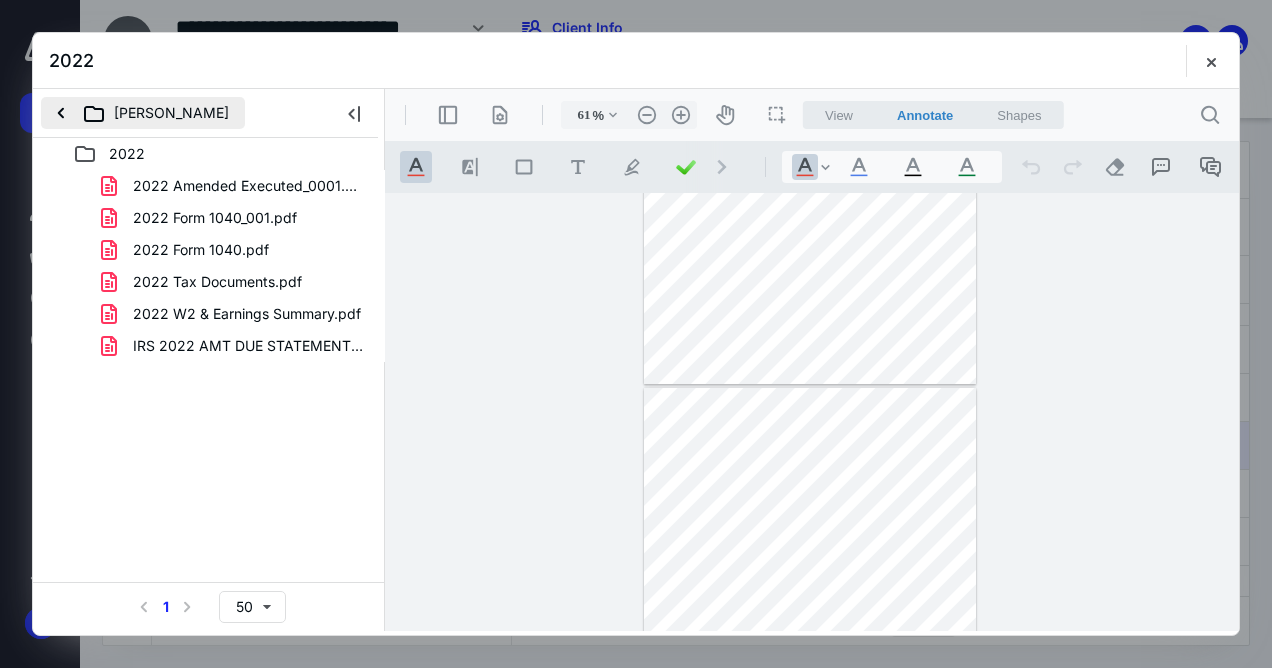click on "[PERSON_NAME]" at bounding box center [143, 113] 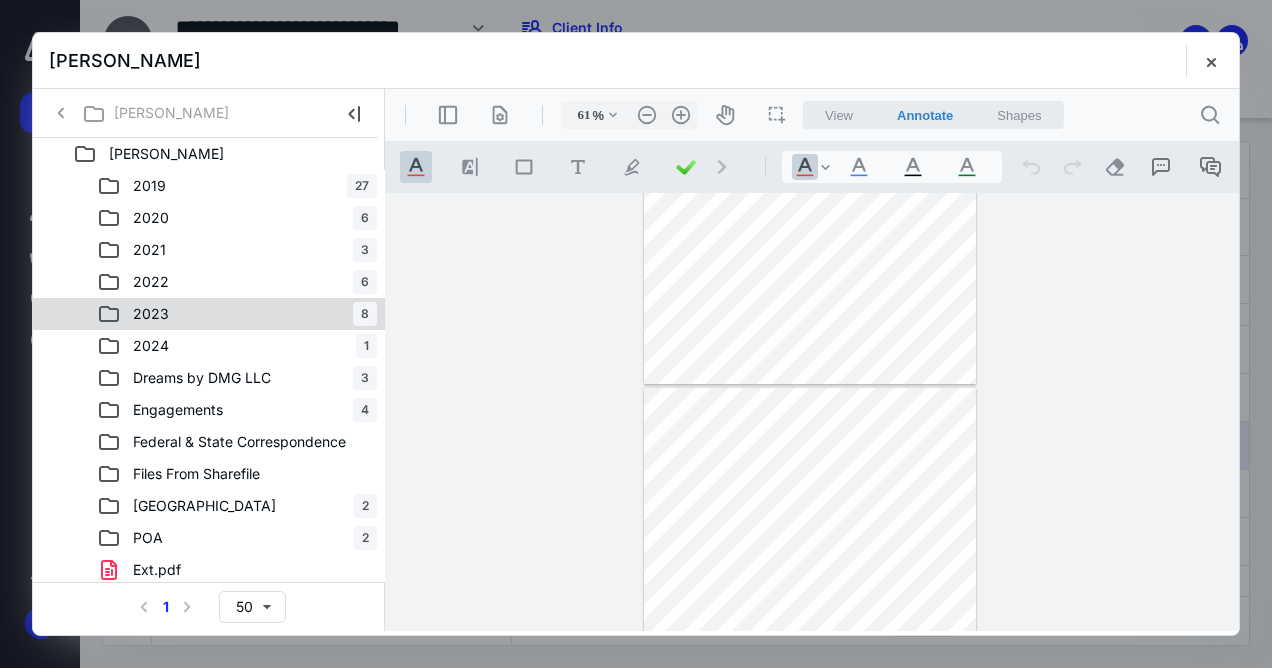 click on "2023" at bounding box center (151, 314) 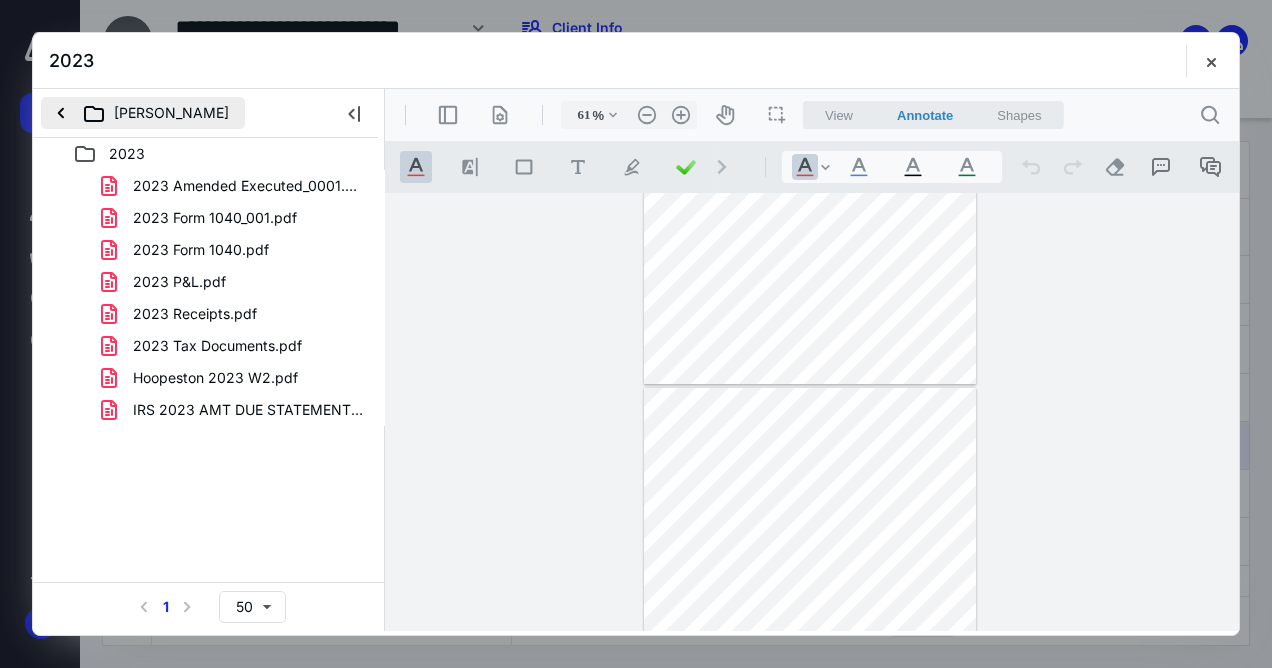 click on "[PERSON_NAME]" at bounding box center (143, 113) 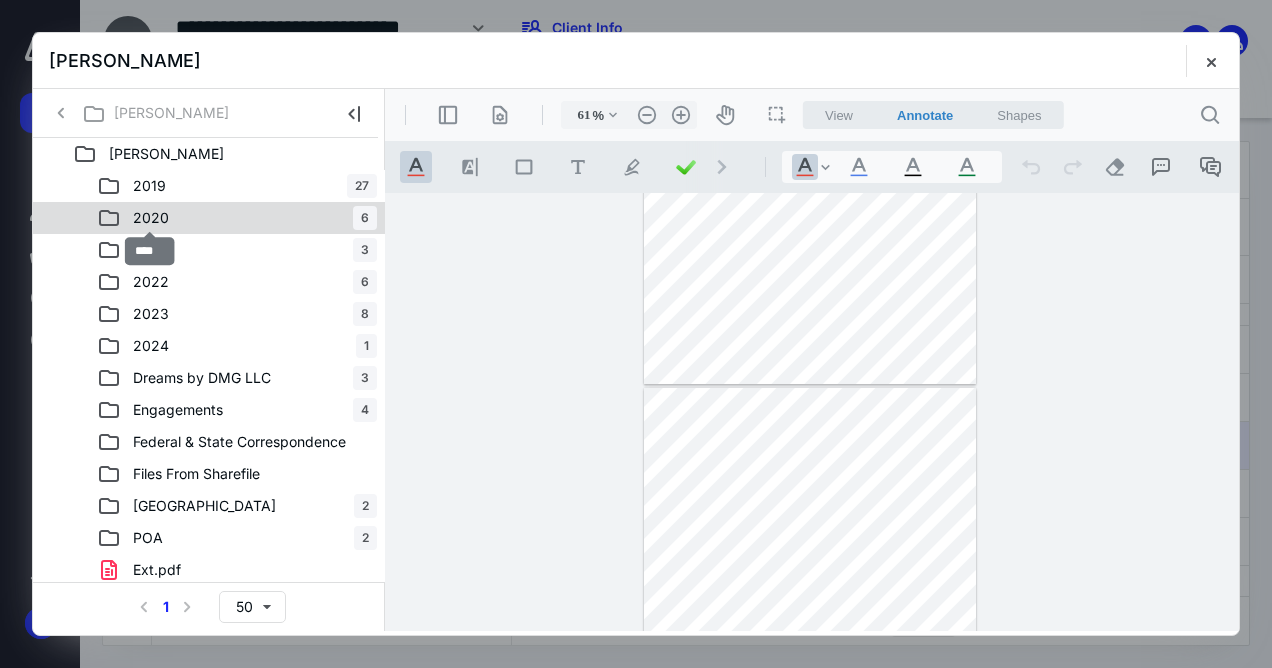 click on "2020" at bounding box center [151, 218] 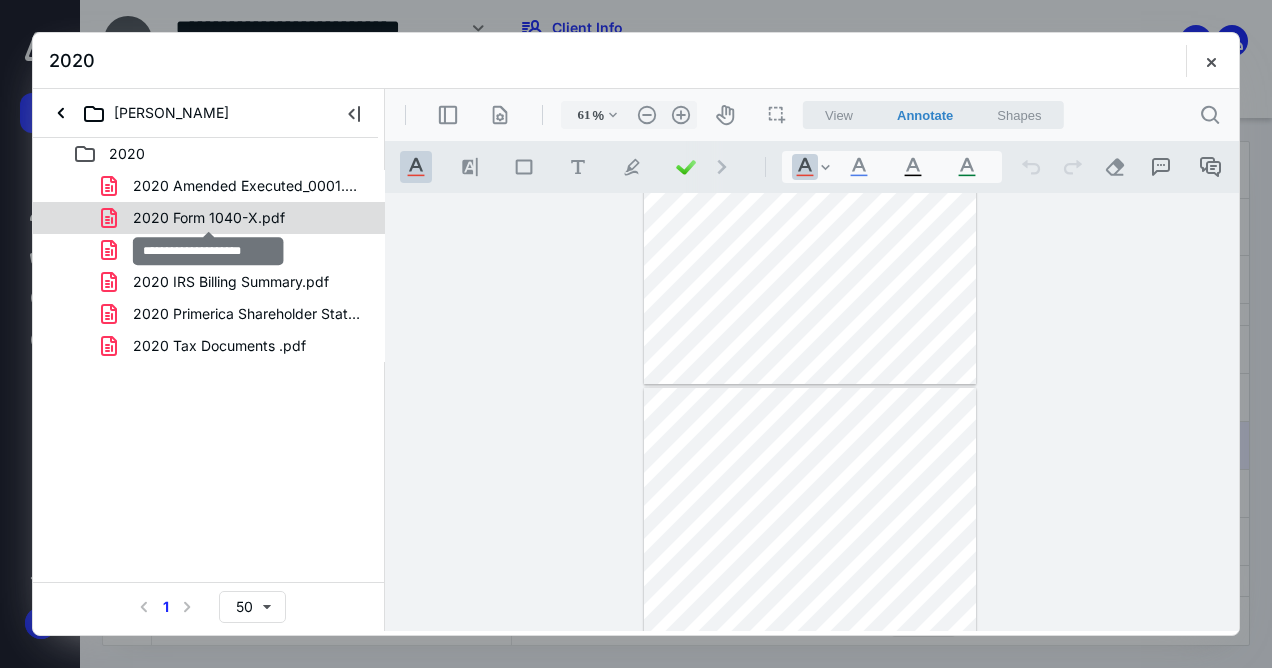click on "2020 Form 1040-X.pdf" at bounding box center [209, 218] 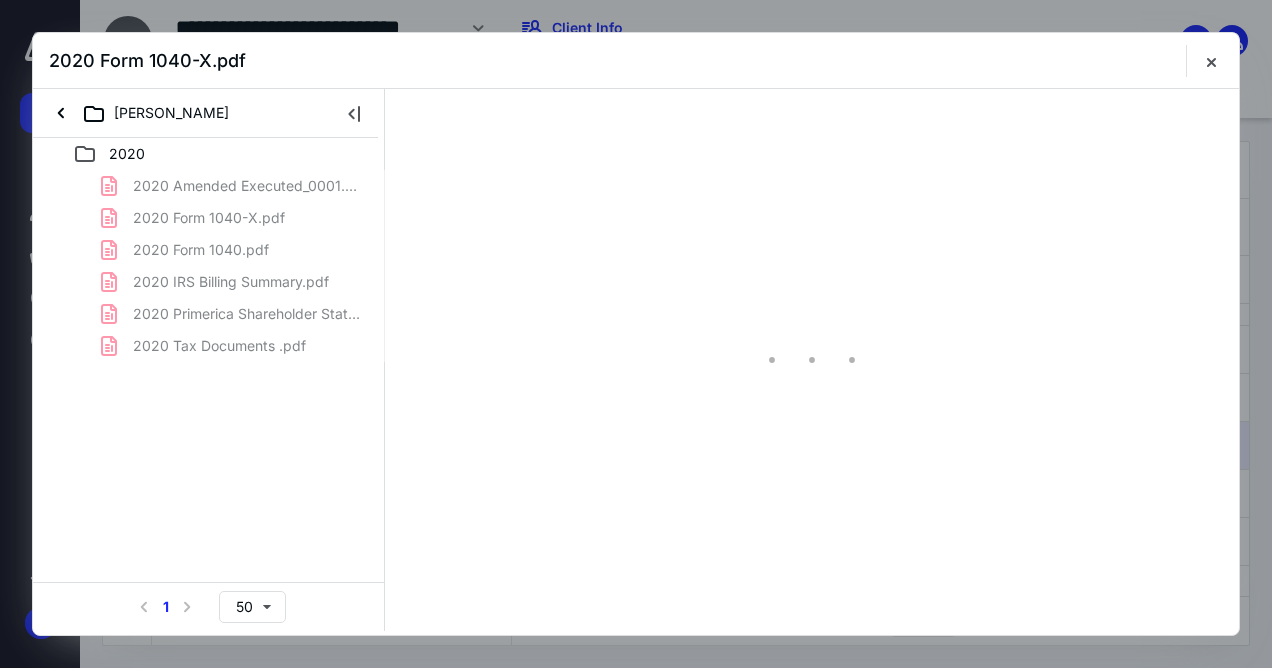 click on "2020 Amended Executed_0001.pdf 2020 Form 1040-X.pdf 2020 Form 1040.pdf 2020 IRS Billing Summary.pdf 2020 Primerica Shareholder Statement.pdf 2020 Tax Documents .pdf" at bounding box center (209, 266) 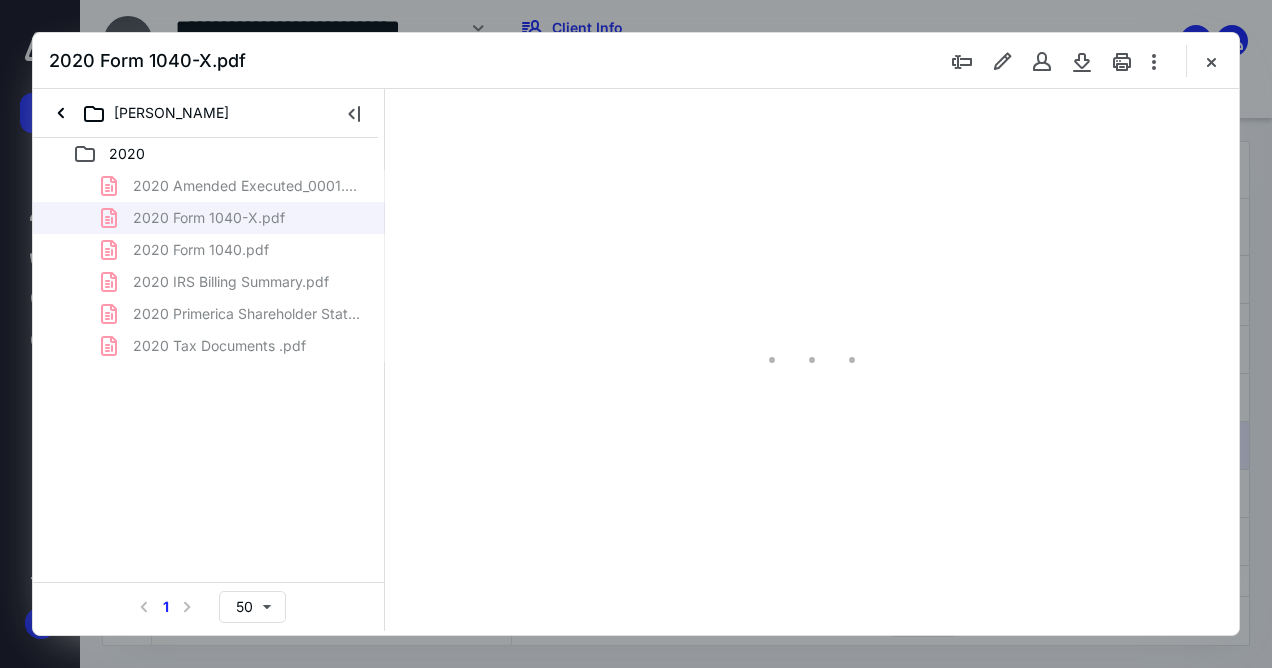 type on "56" 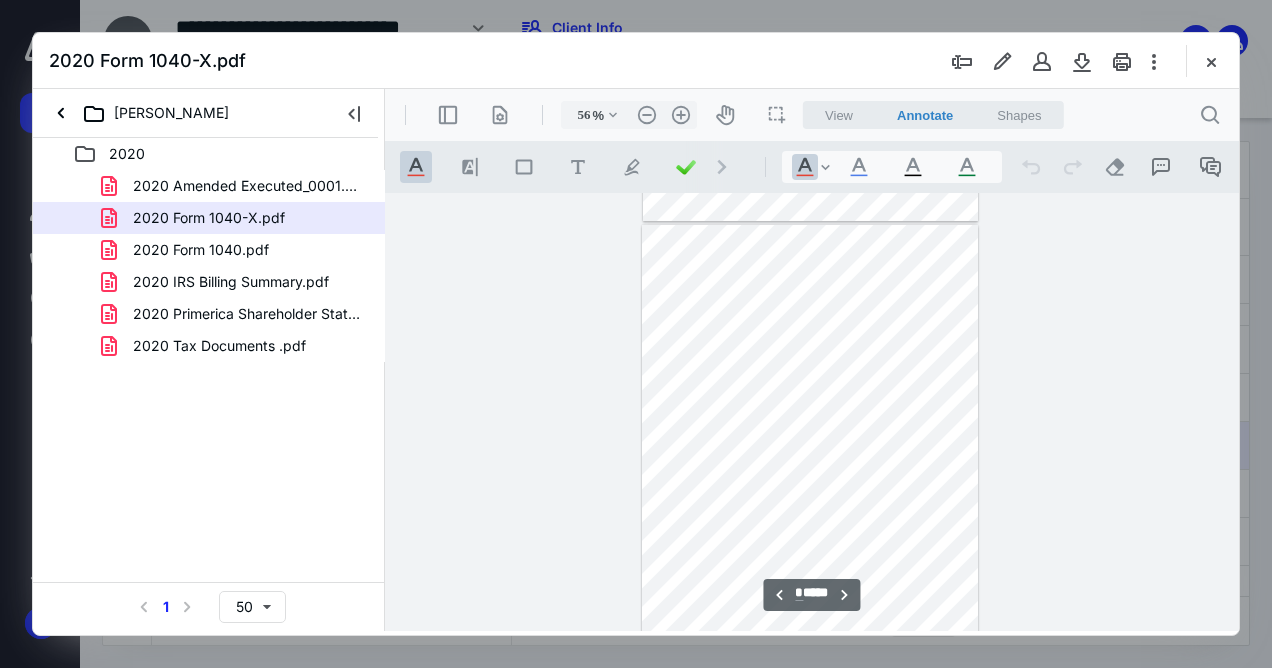 scroll, scrollTop: 1301, scrollLeft: 0, axis: vertical 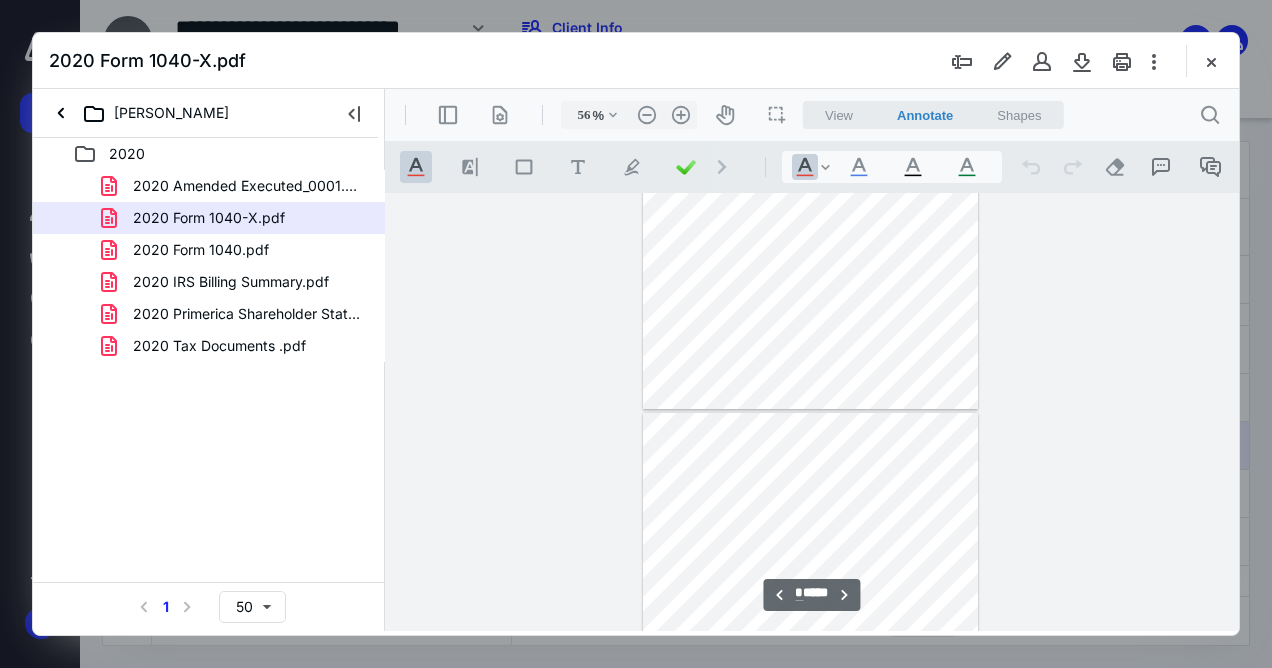 type on "*" 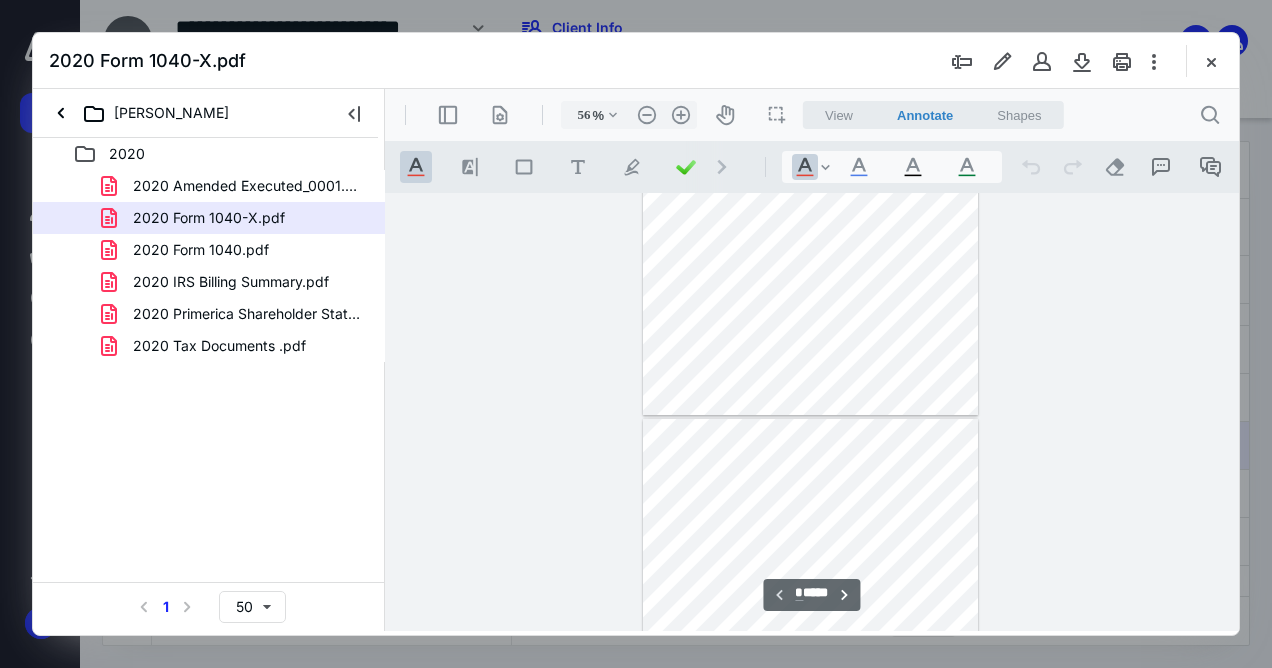 scroll, scrollTop: 213, scrollLeft: 0, axis: vertical 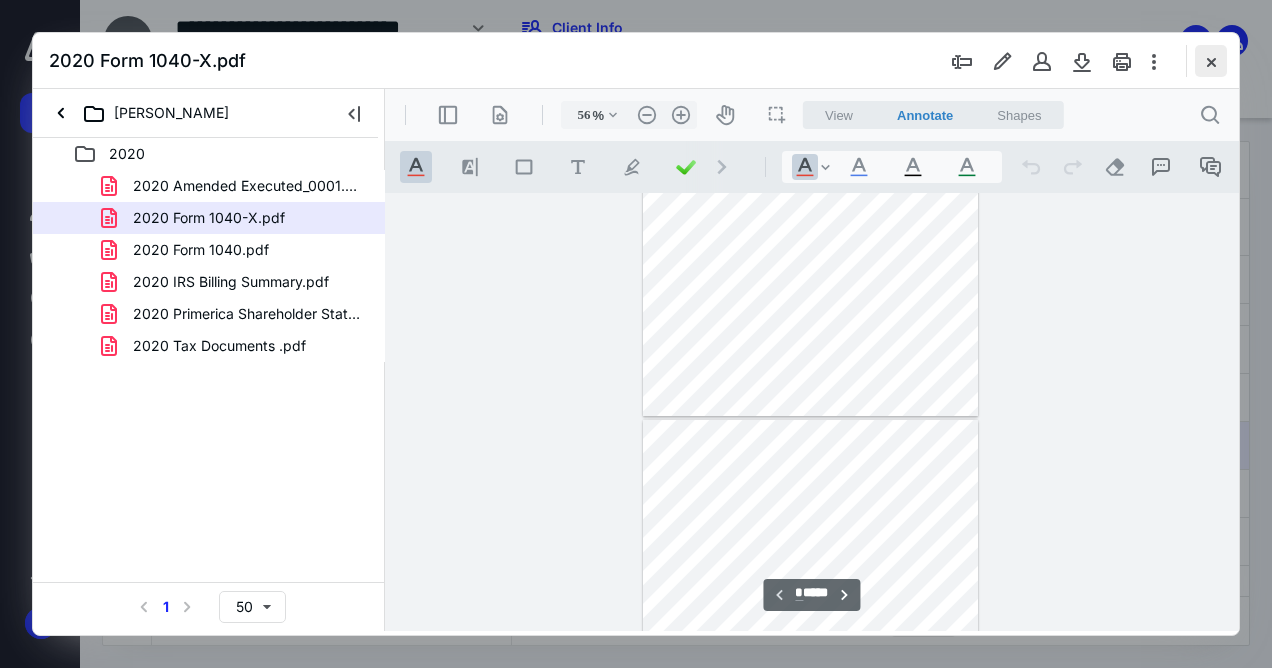 click at bounding box center [1211, 61] 